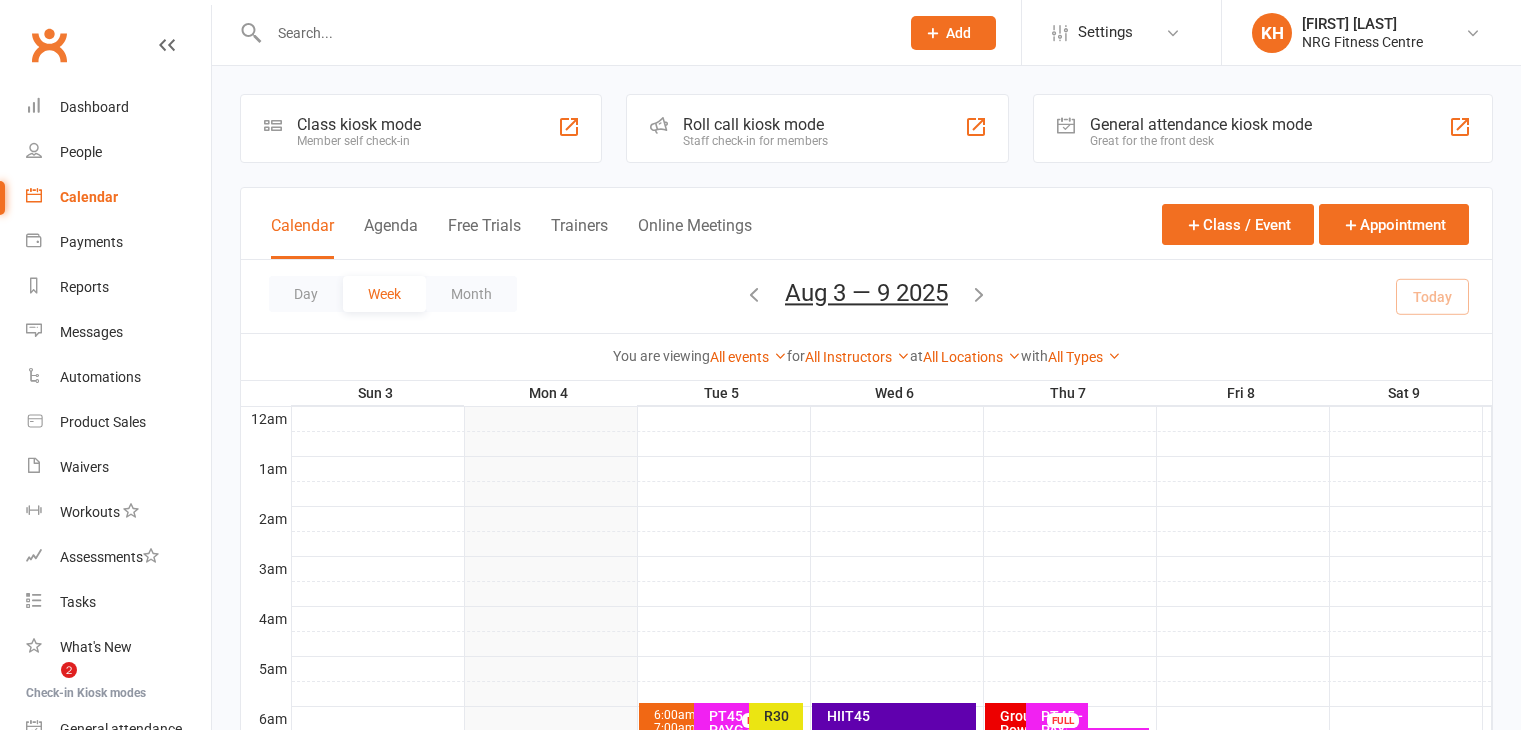 scroll, scrollTop: 620, scrollLeft: 0, axis: vertical 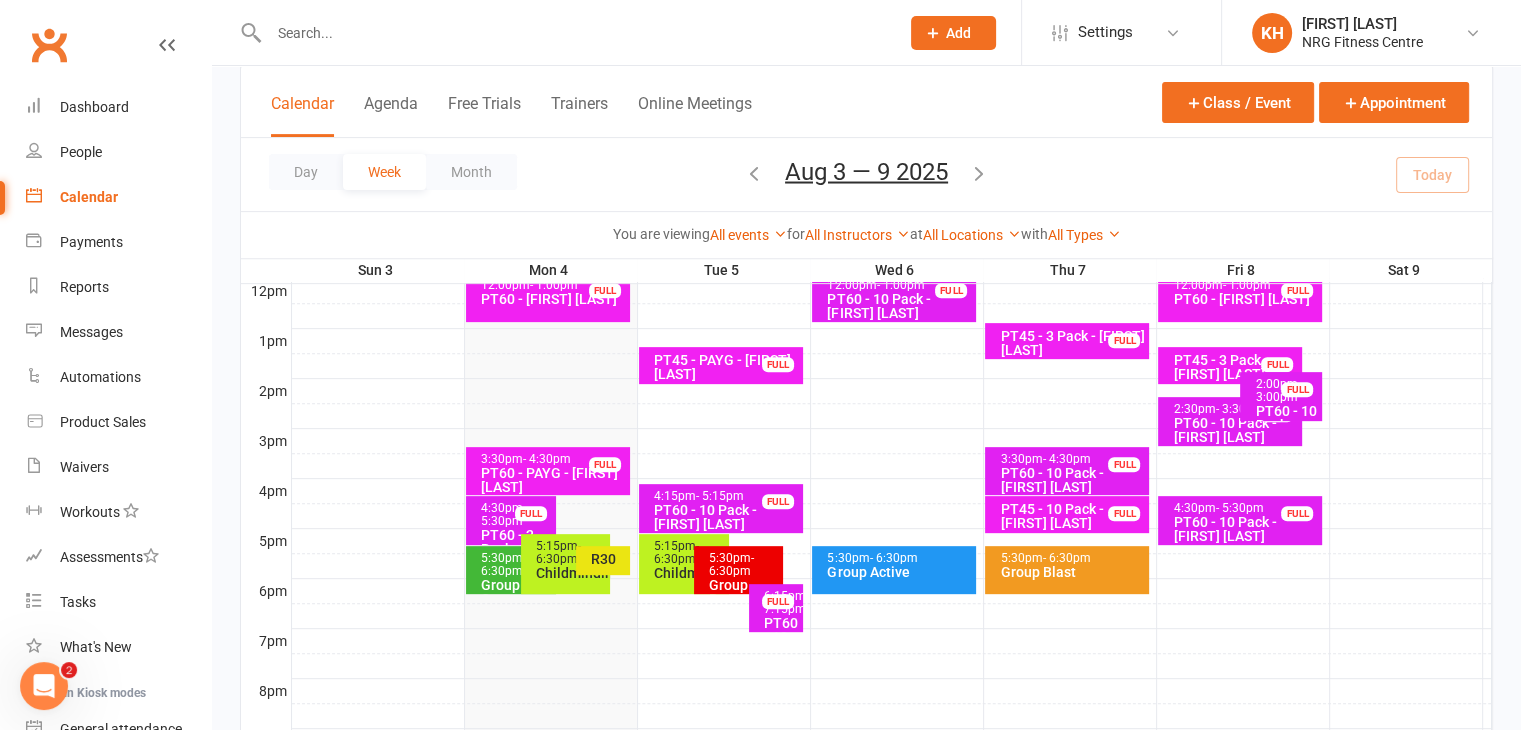 click on "- 6:30pm" at bounding box center (503, 564) 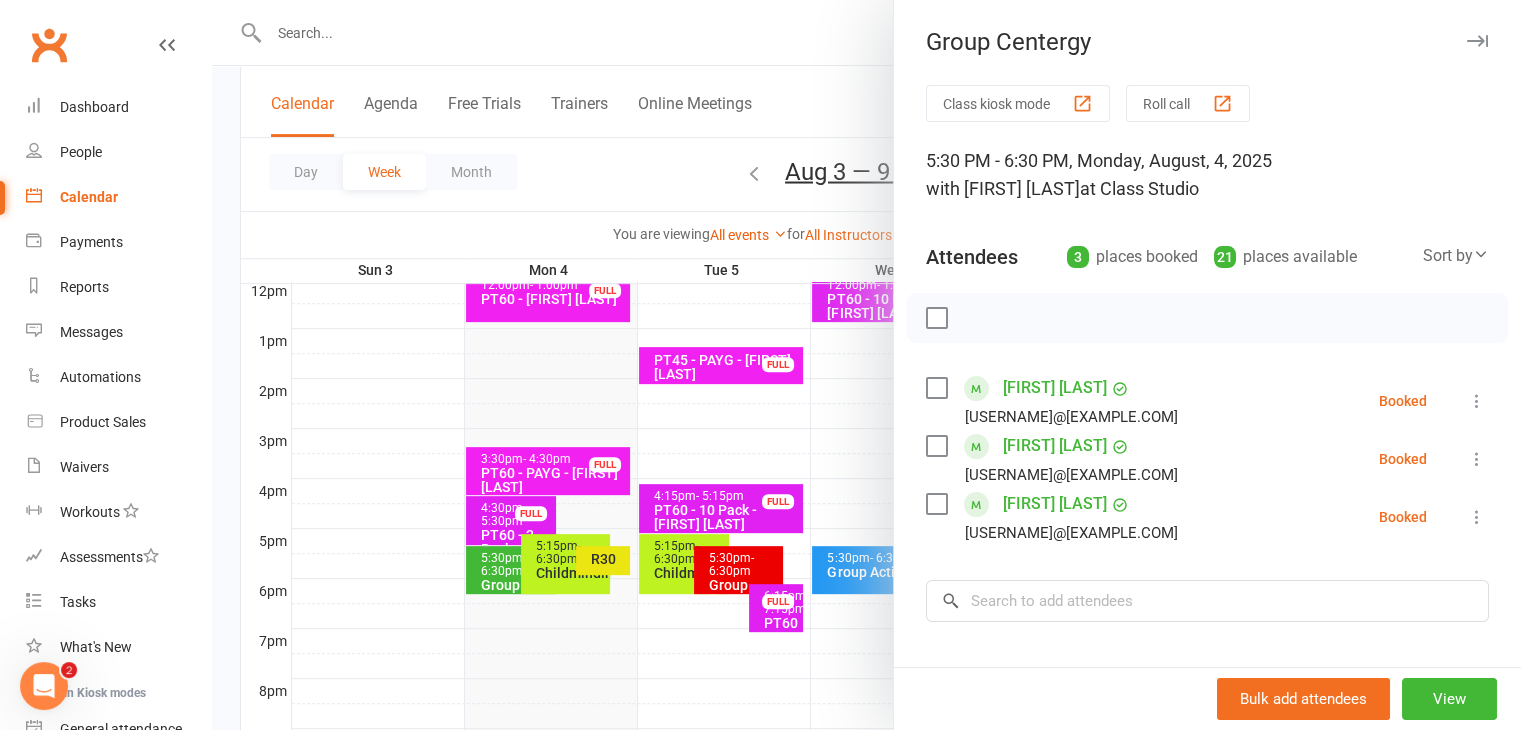 click at bounding box center [866, 365] 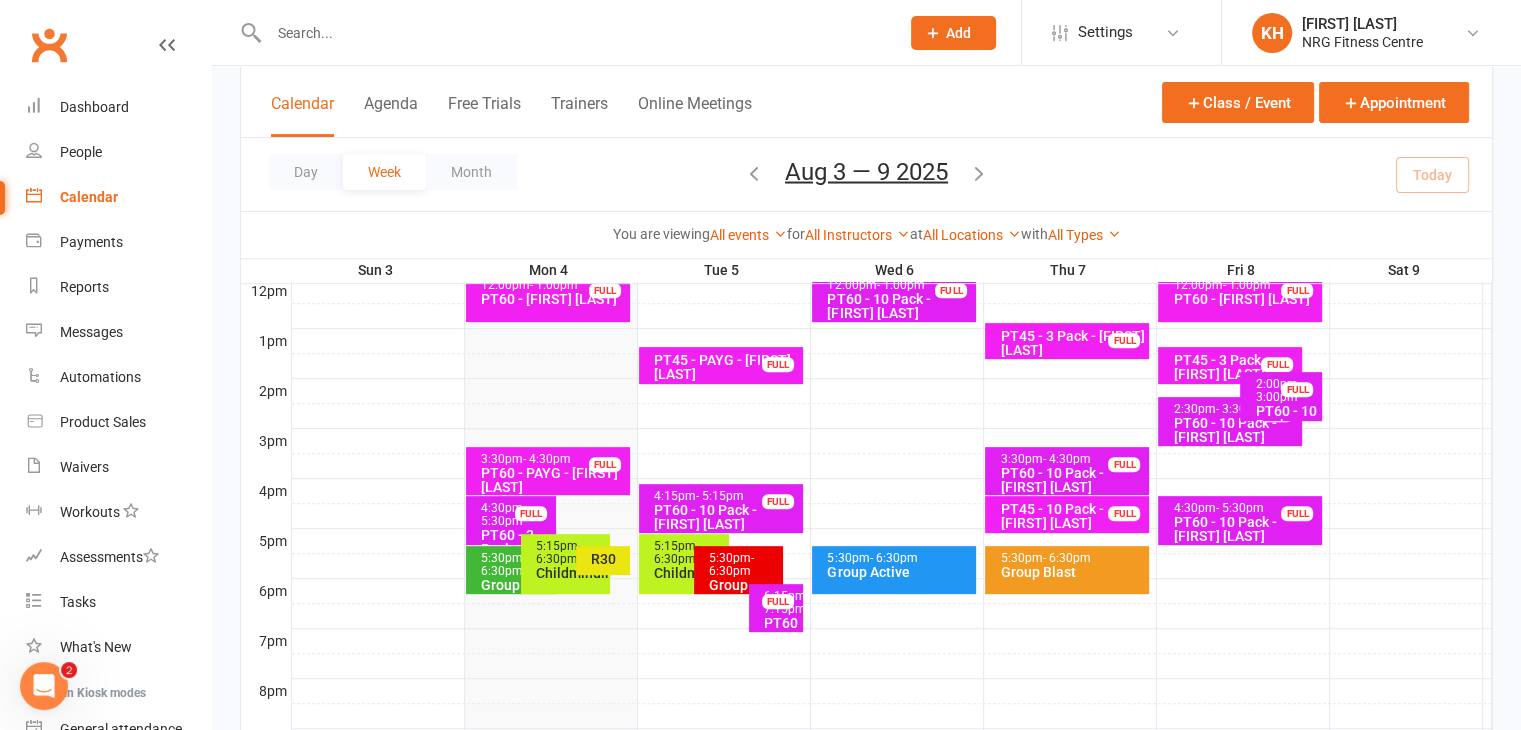 click on "R30" at bounding box center [608, 559] 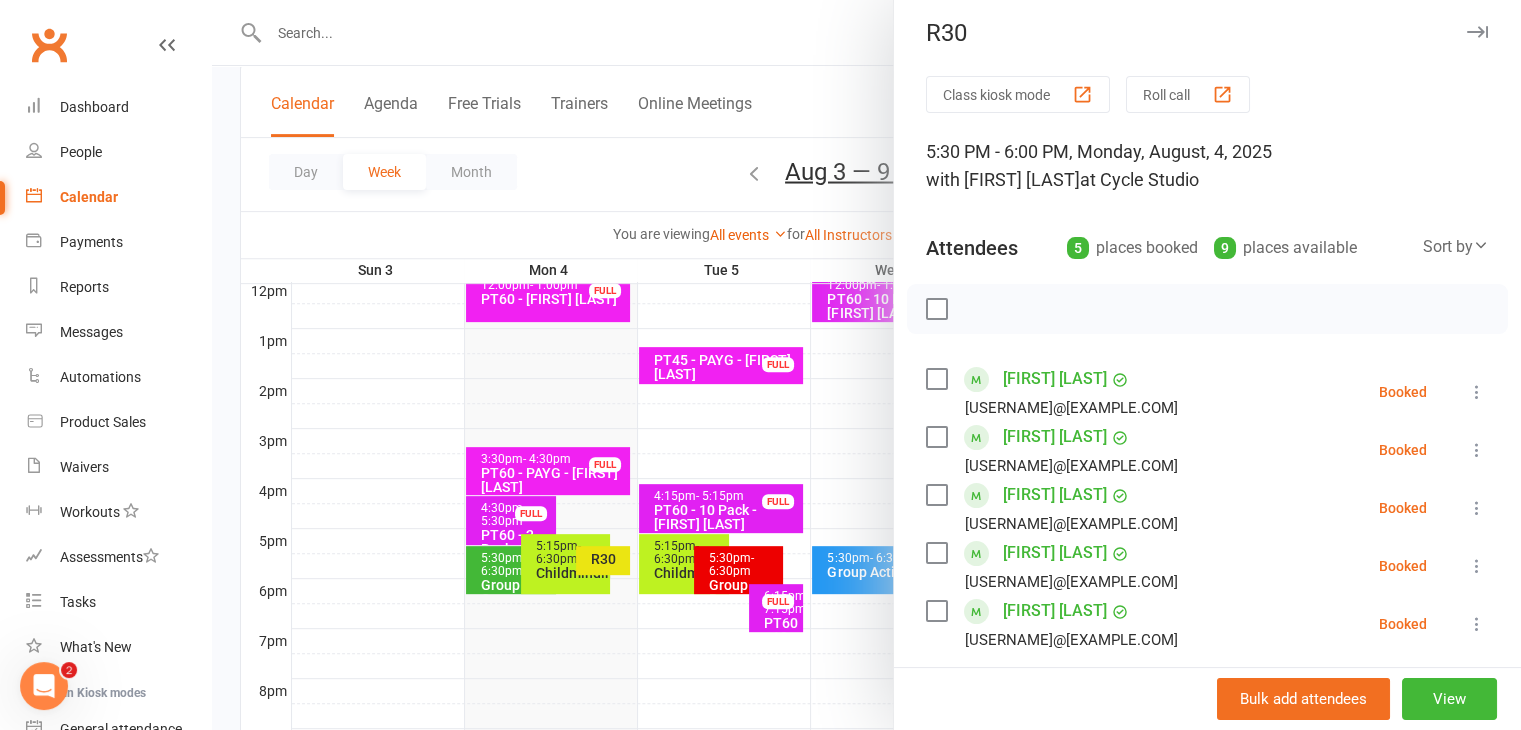 scroll, scrollTop: 7, scrollLeft: 0, axis: vertical 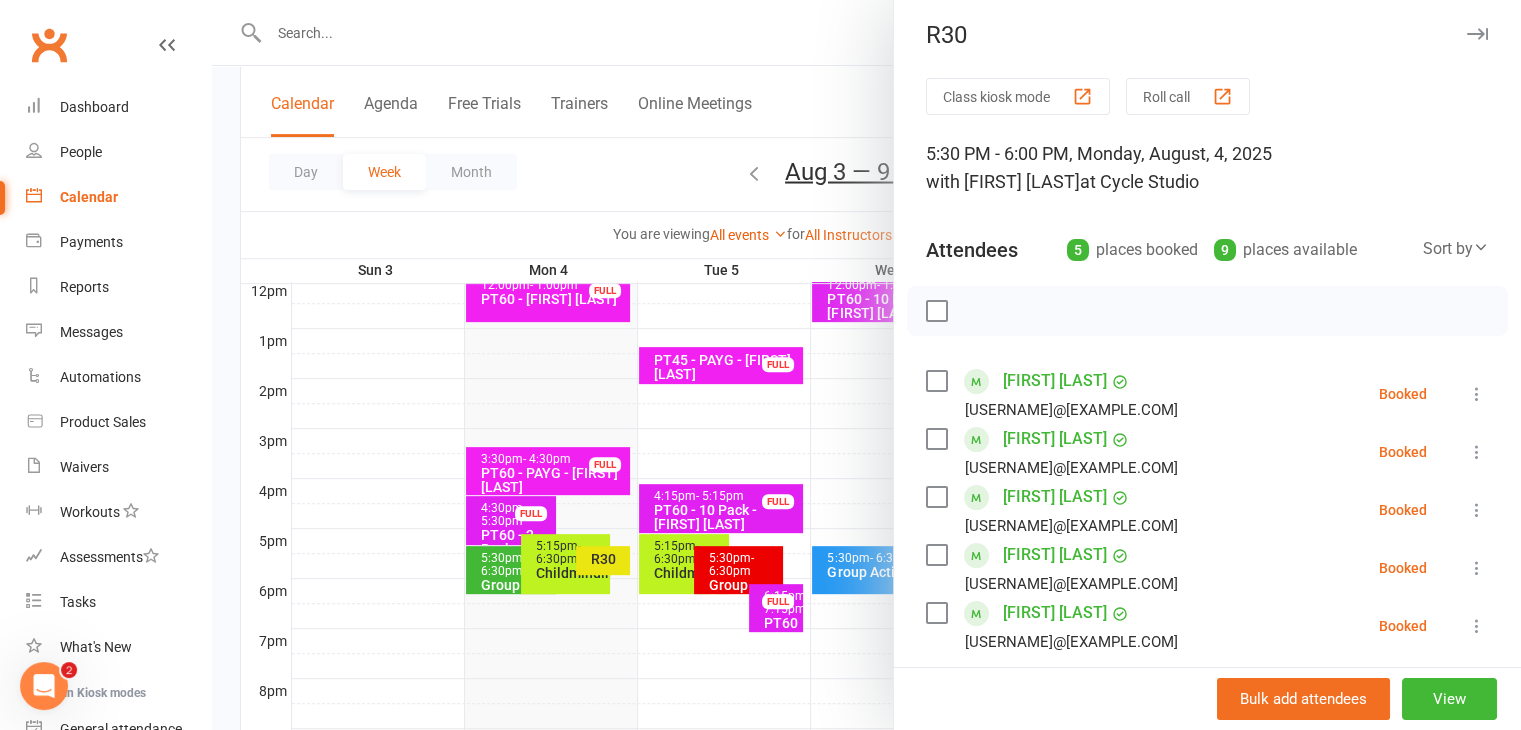 click at bounding box center [866, 365] 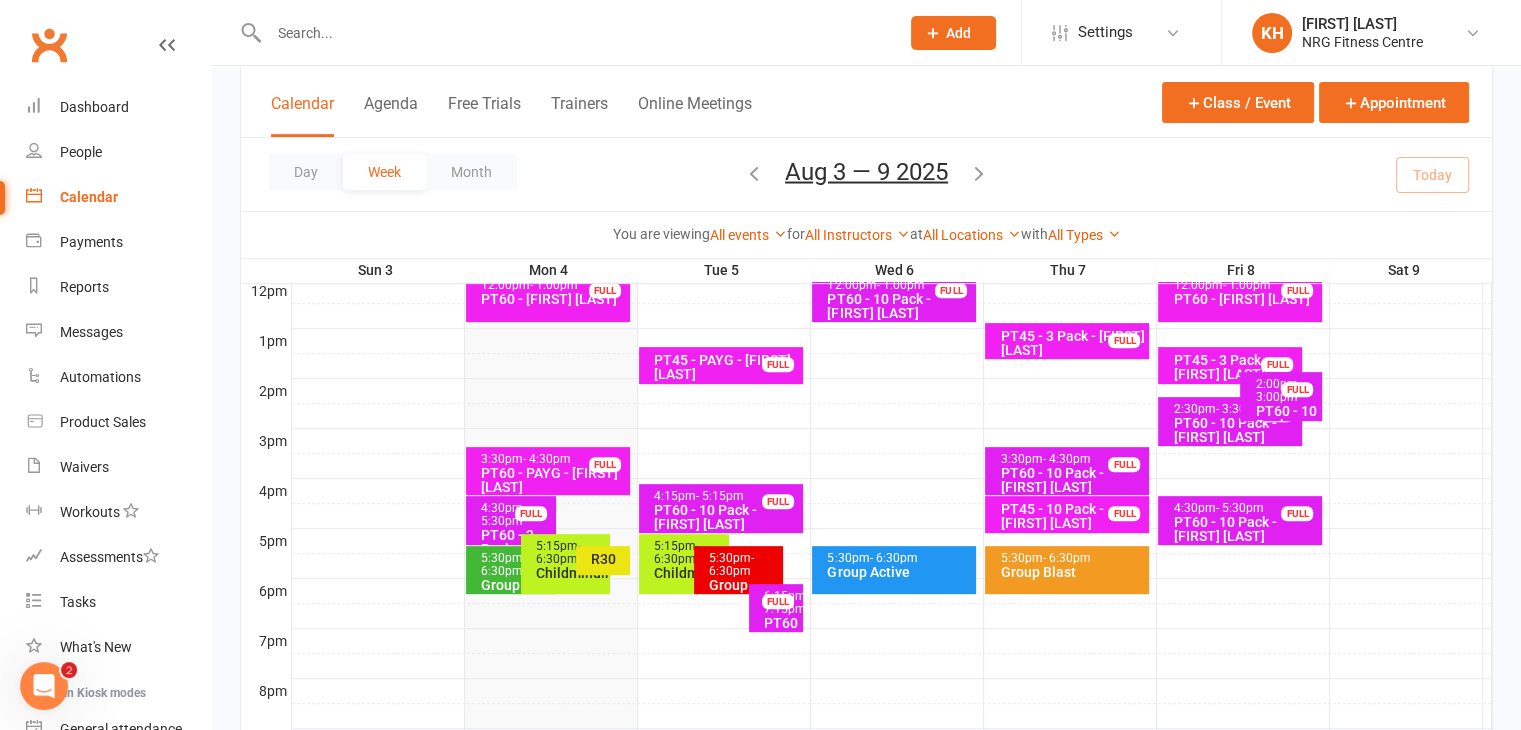 click on "[TIME] - [TIME] Childminding" at bounding box center [565, 564] 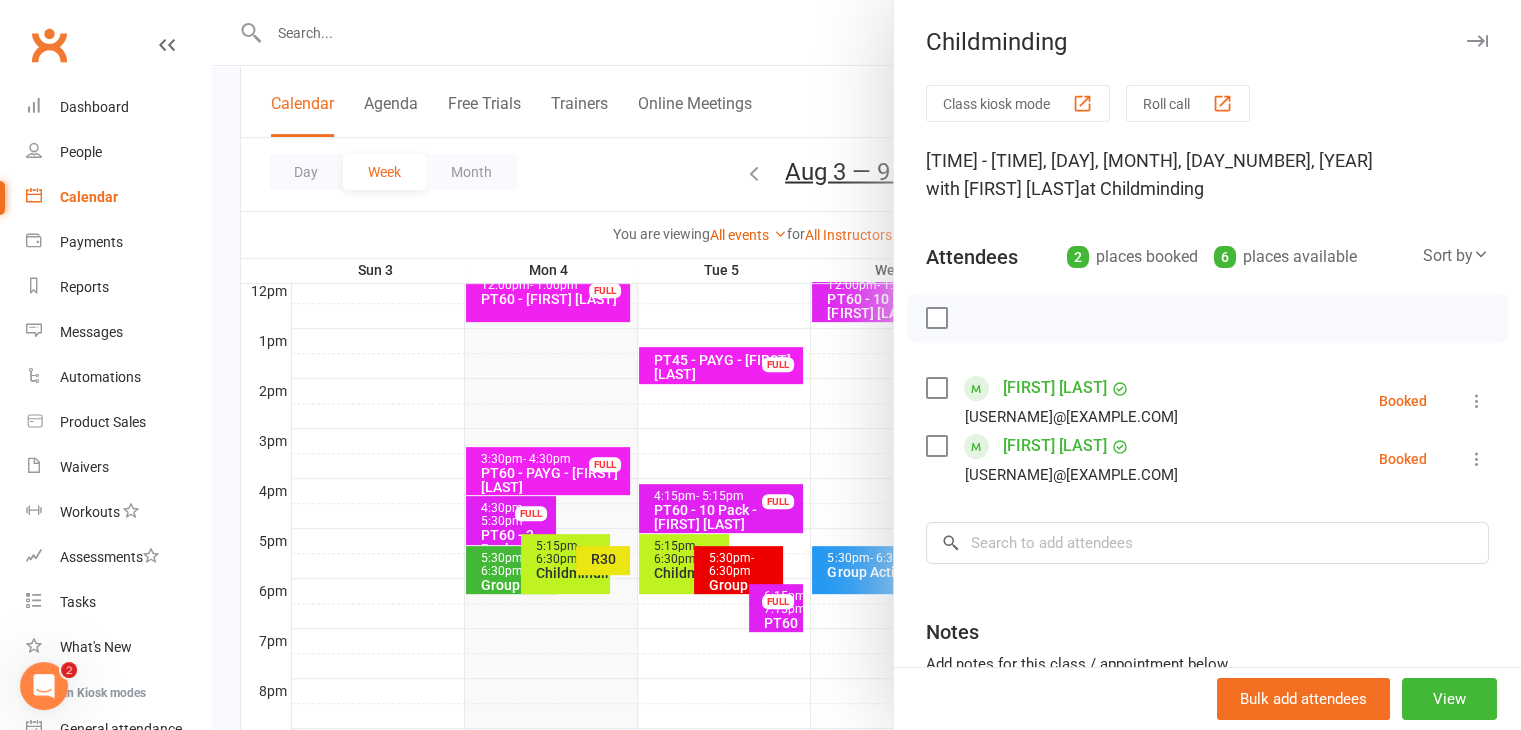 click at bounding box center (1477, 41) 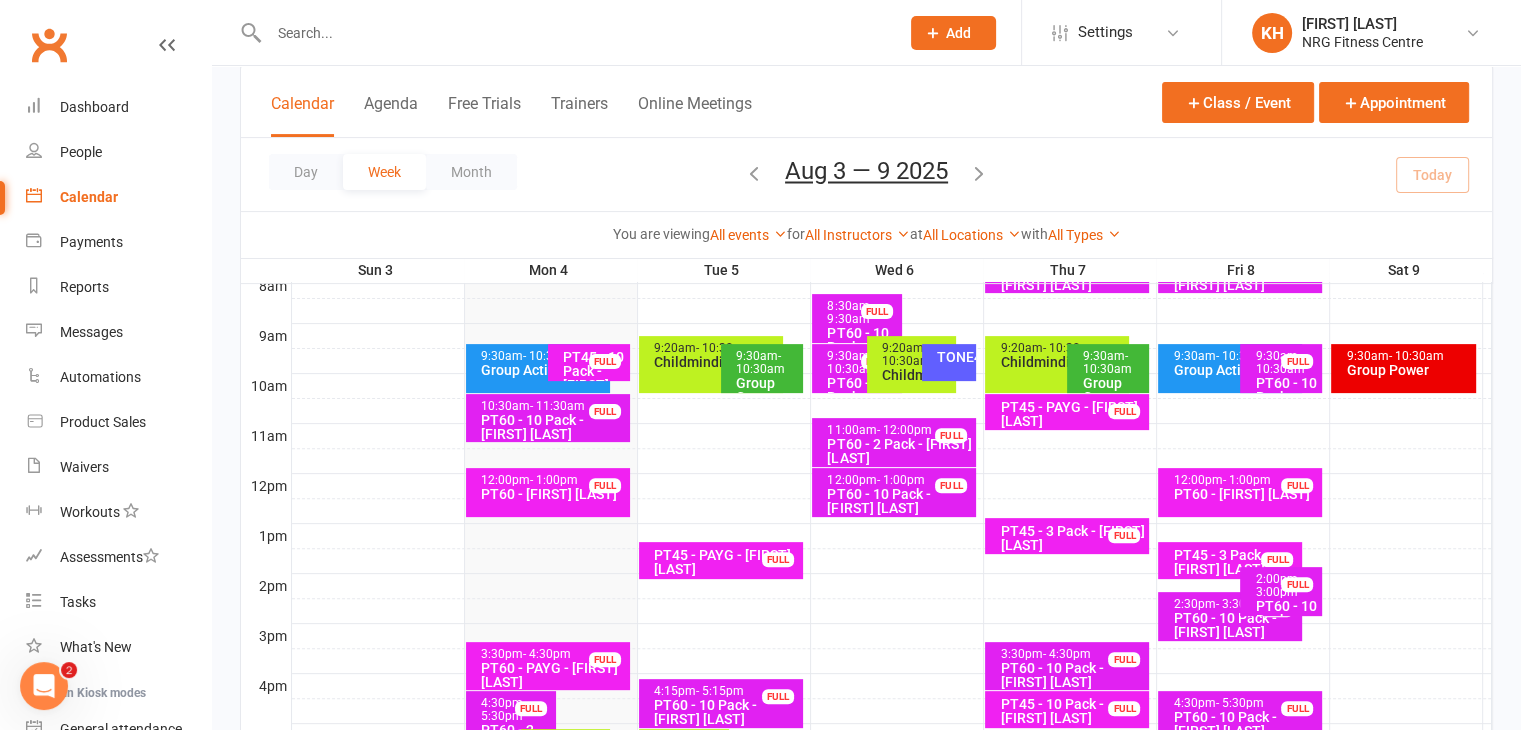 scroll, scrollTop: 529, scrollLeft: 0, axis: vertical 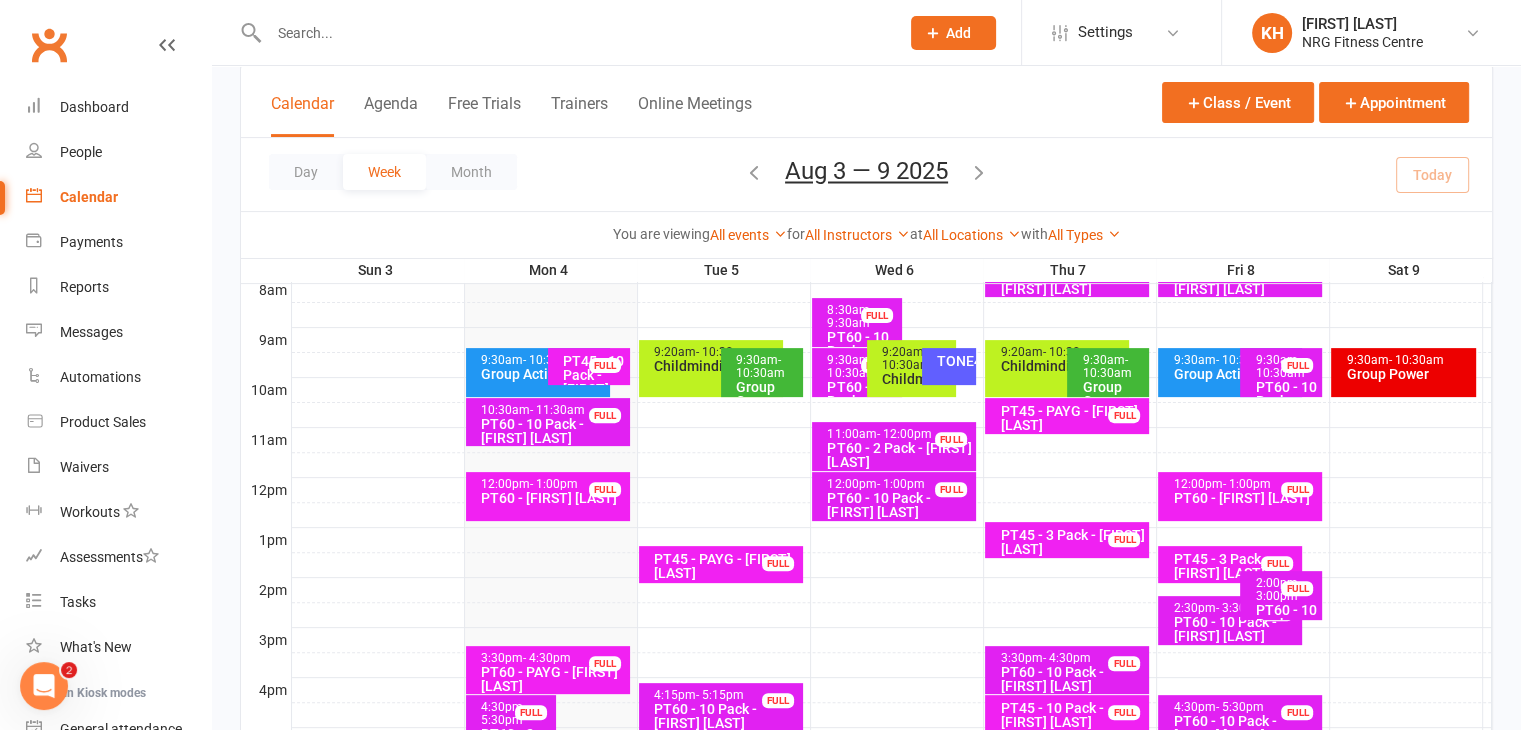 click on "PT45 - 10 Pack - [FIRST] [LAST]" at bounding box center (594, 382) 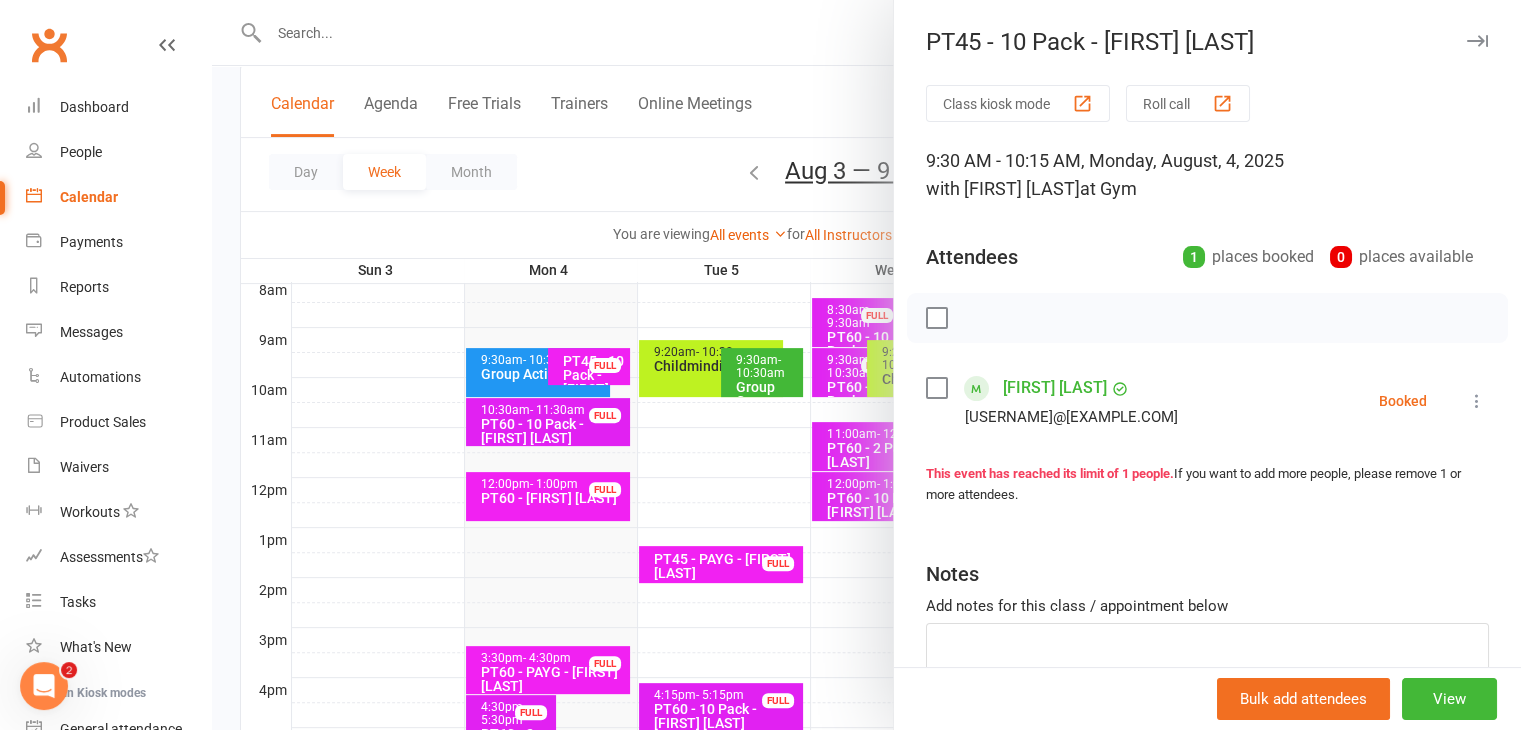 click at bounding box center [936, 388] 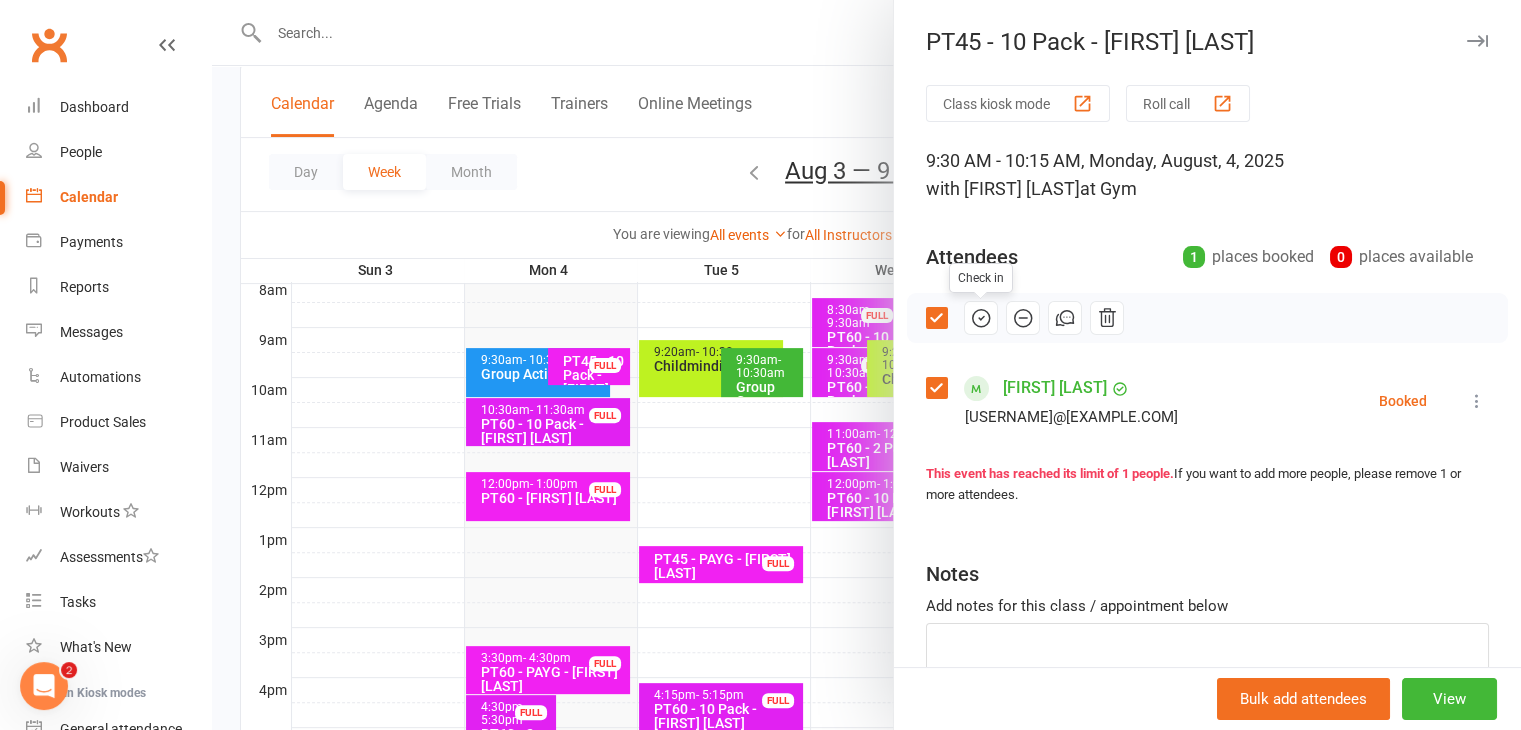 click 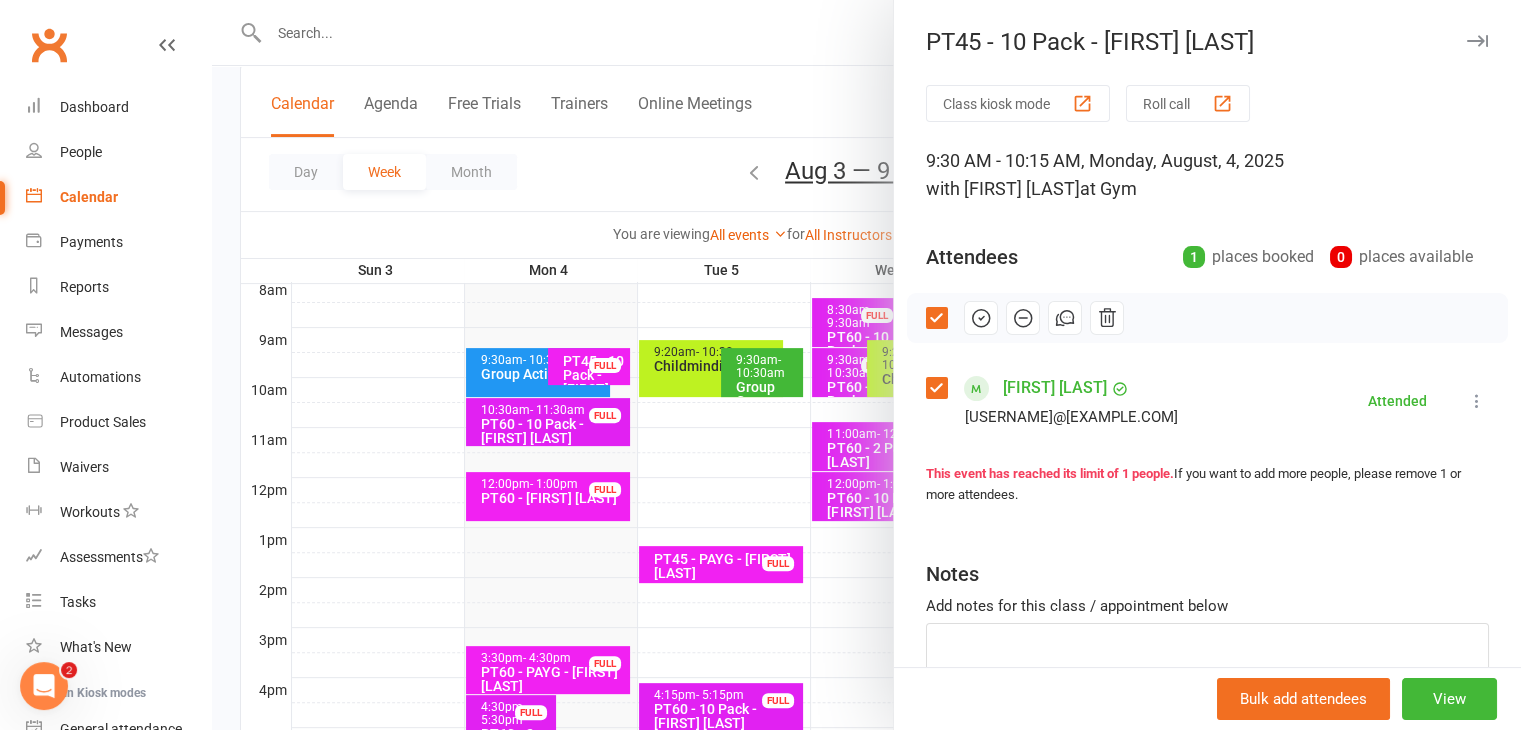 click at bounding box center (1477, 41) 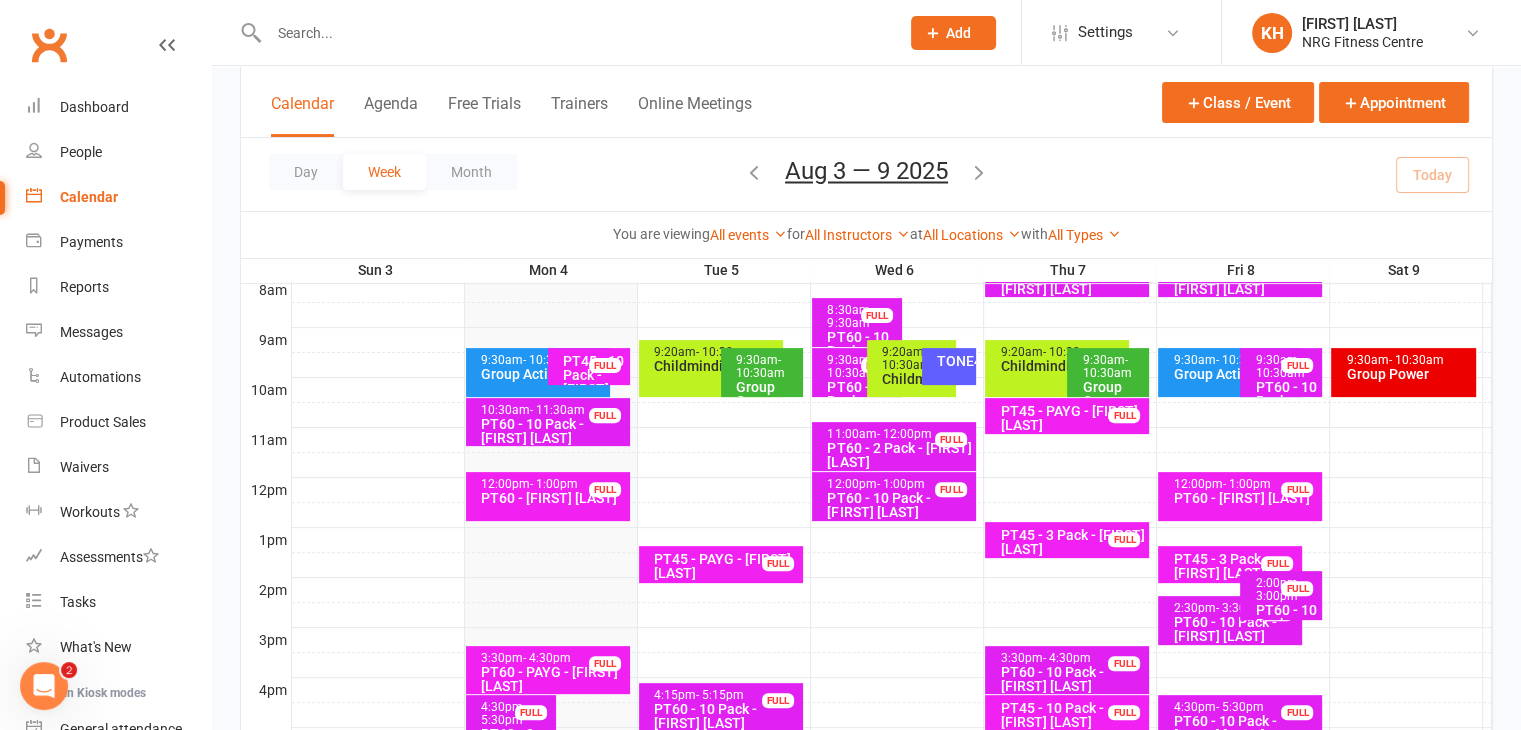 click on "PT60 - 10 Pack - [FIRST] [LAST]" at bounding box center [553, 431] 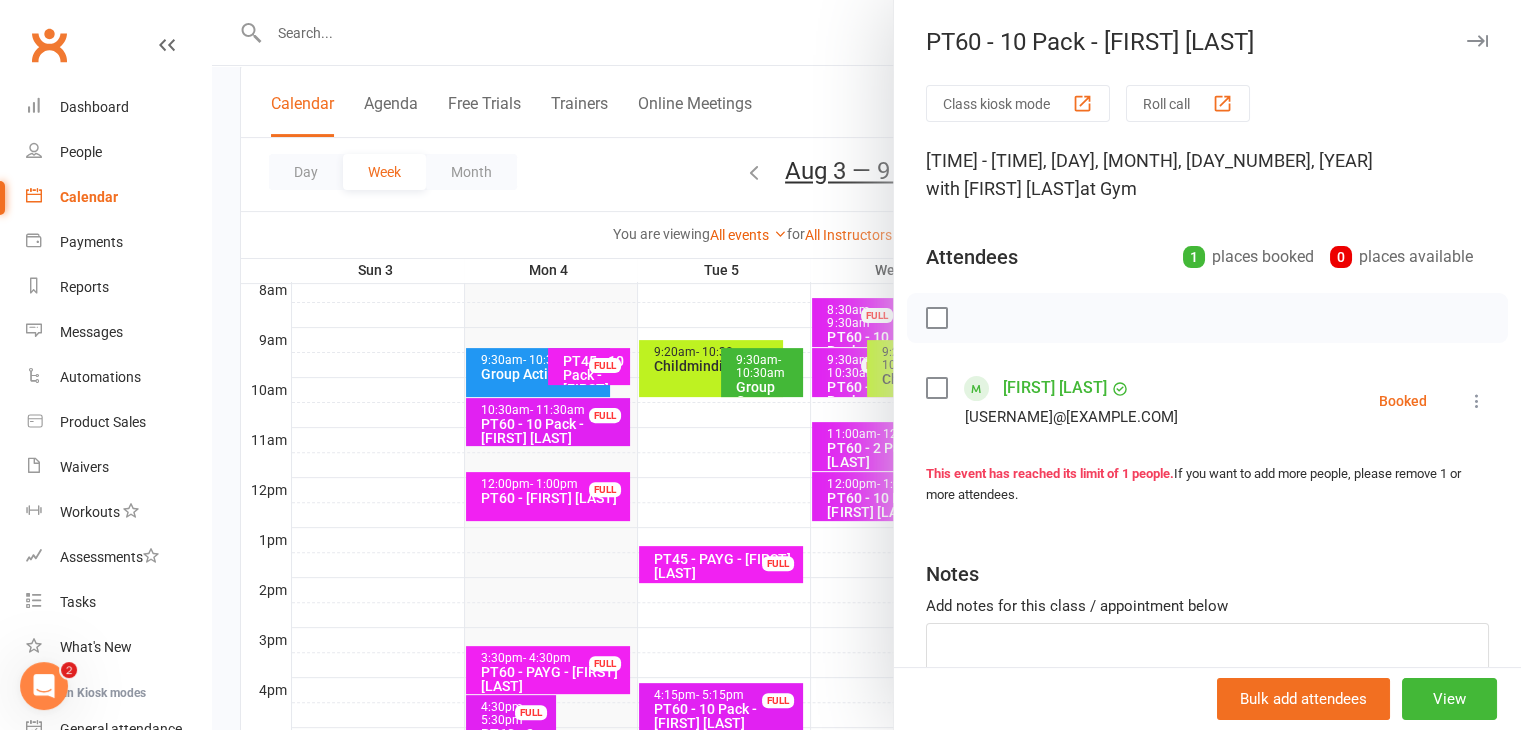 click at bounding box center (1477, 401) 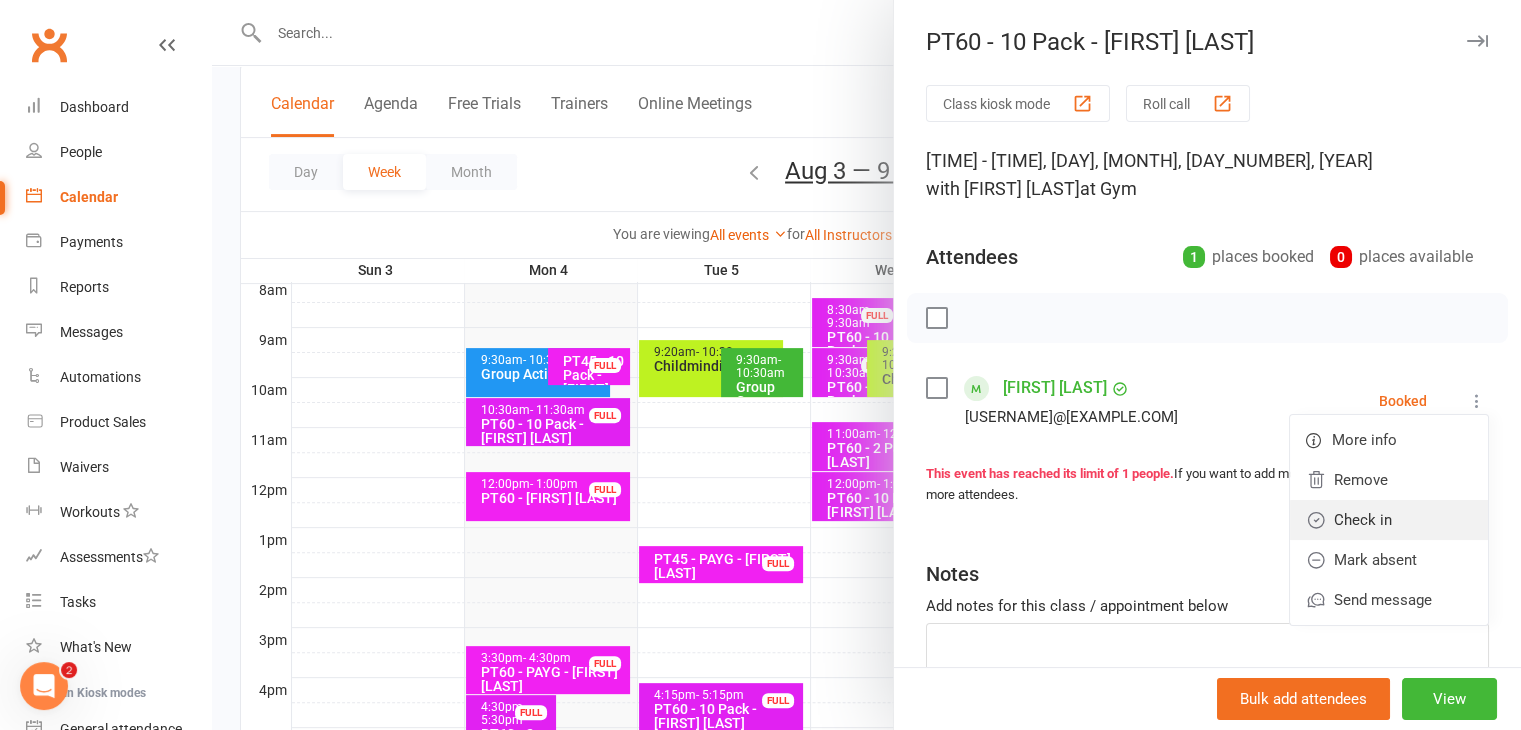 click on "Check in" at bounding box center [1389, 520] 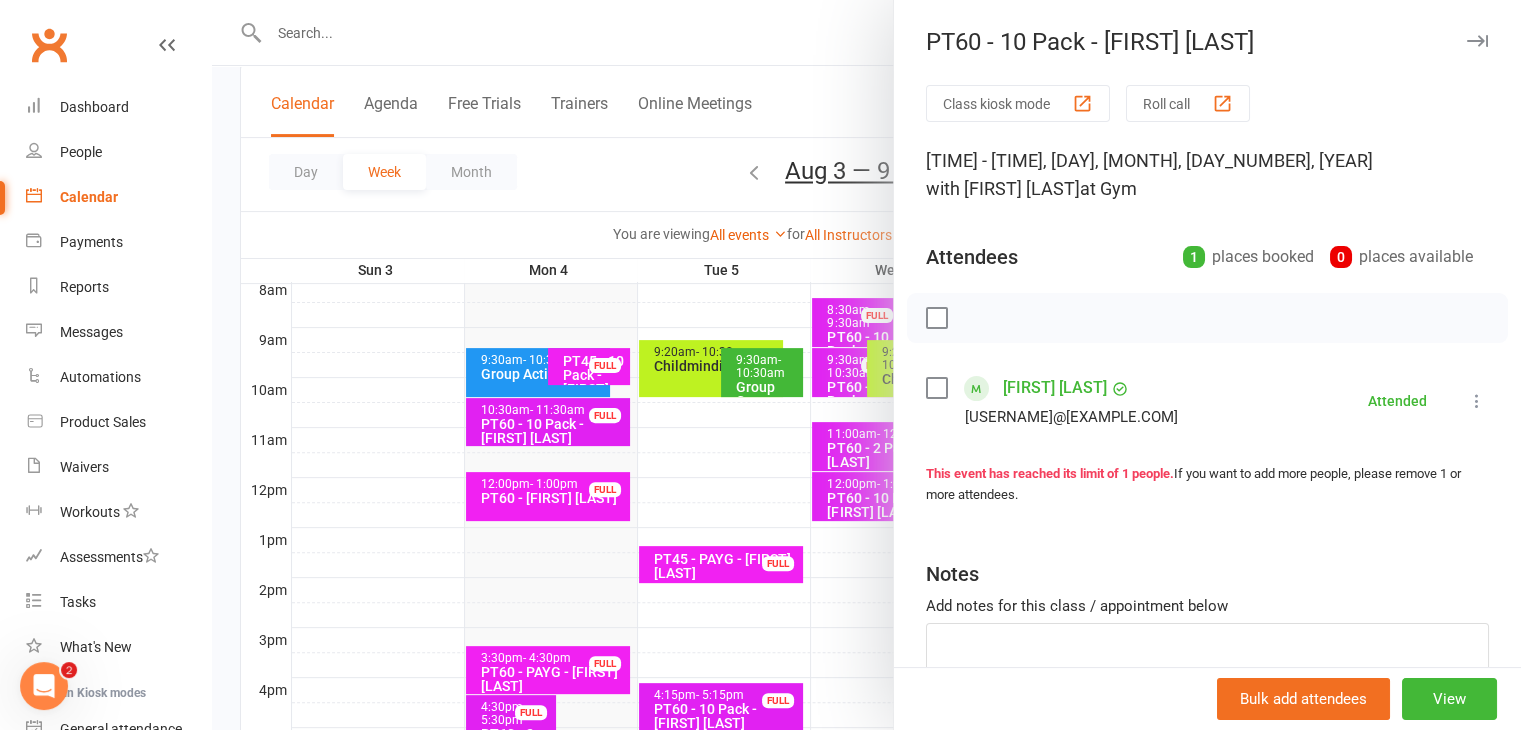 click at bounding box center [1477, 41] 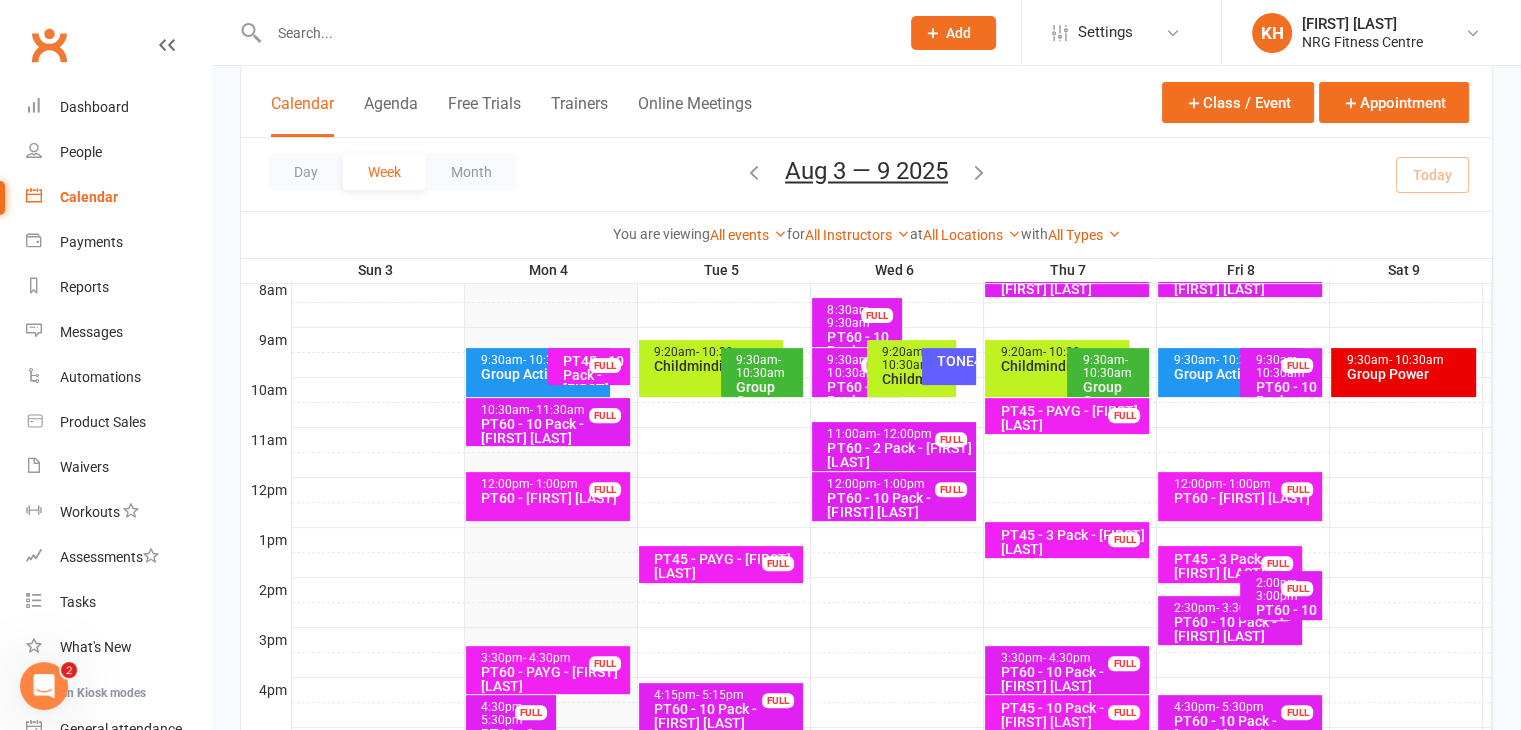 click at bounding box center [979, 172] 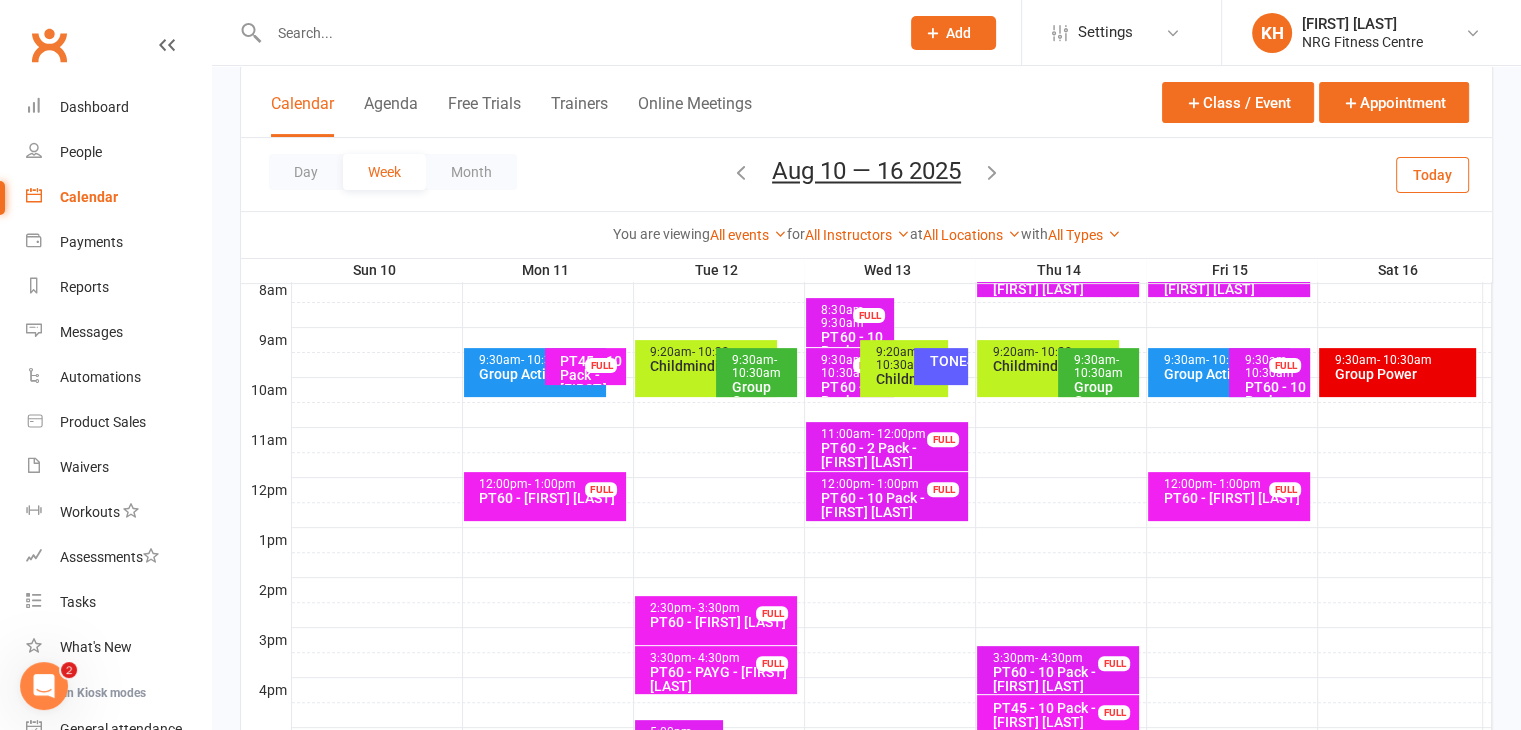 click at bounding box center (741, 172) 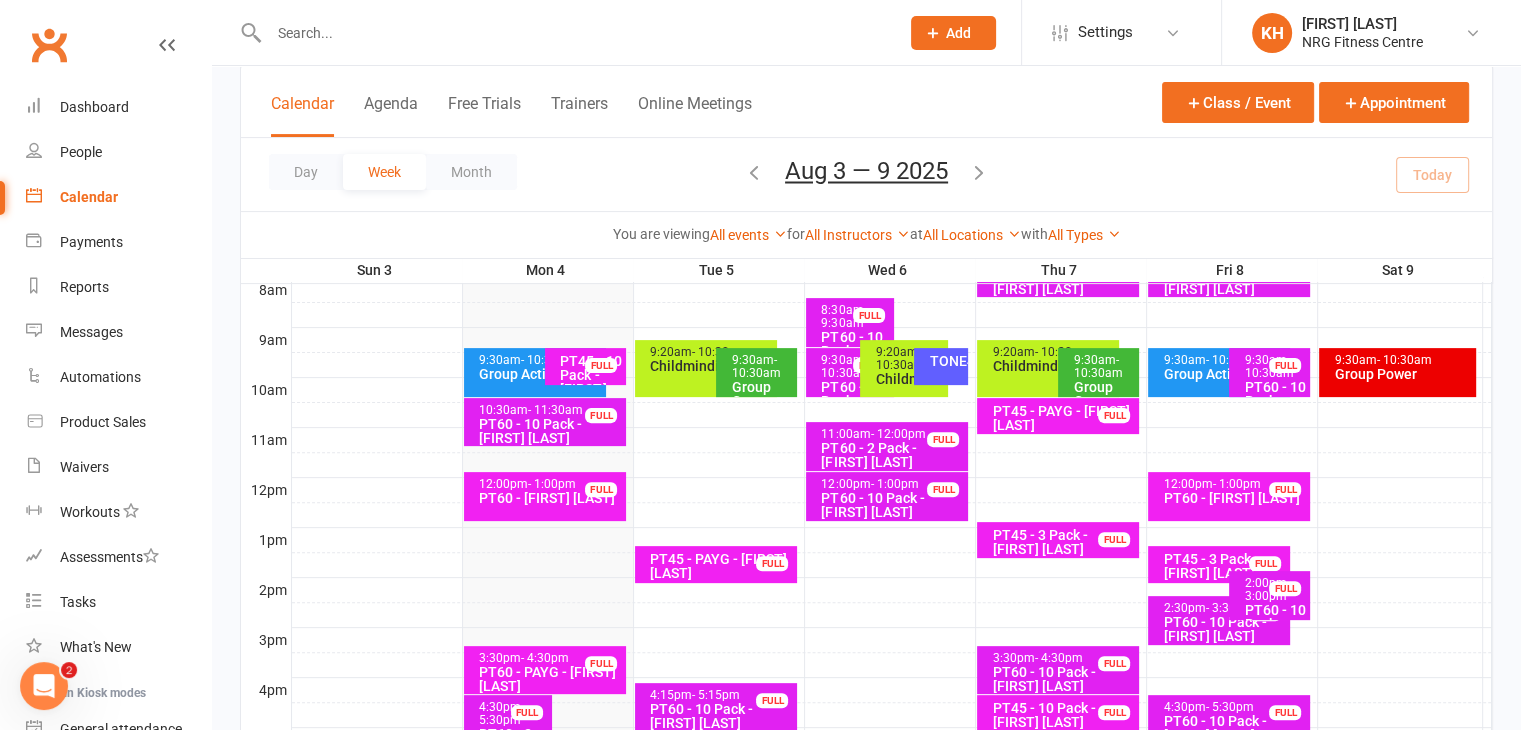 click on "PT60 - [FIRST] [LAST]" at bounding box center [550, 498] 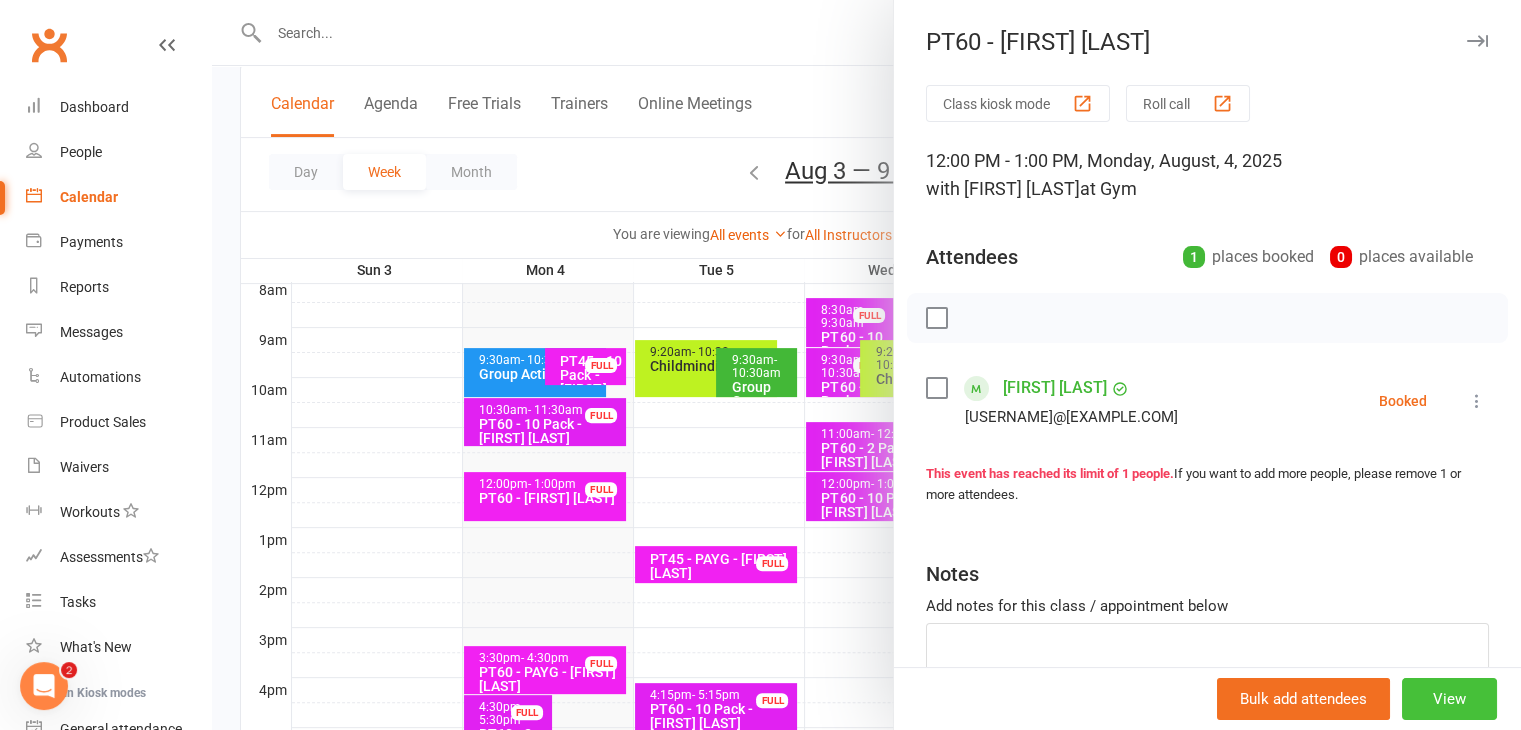 click on "View" at bounding box center (1449, 699) 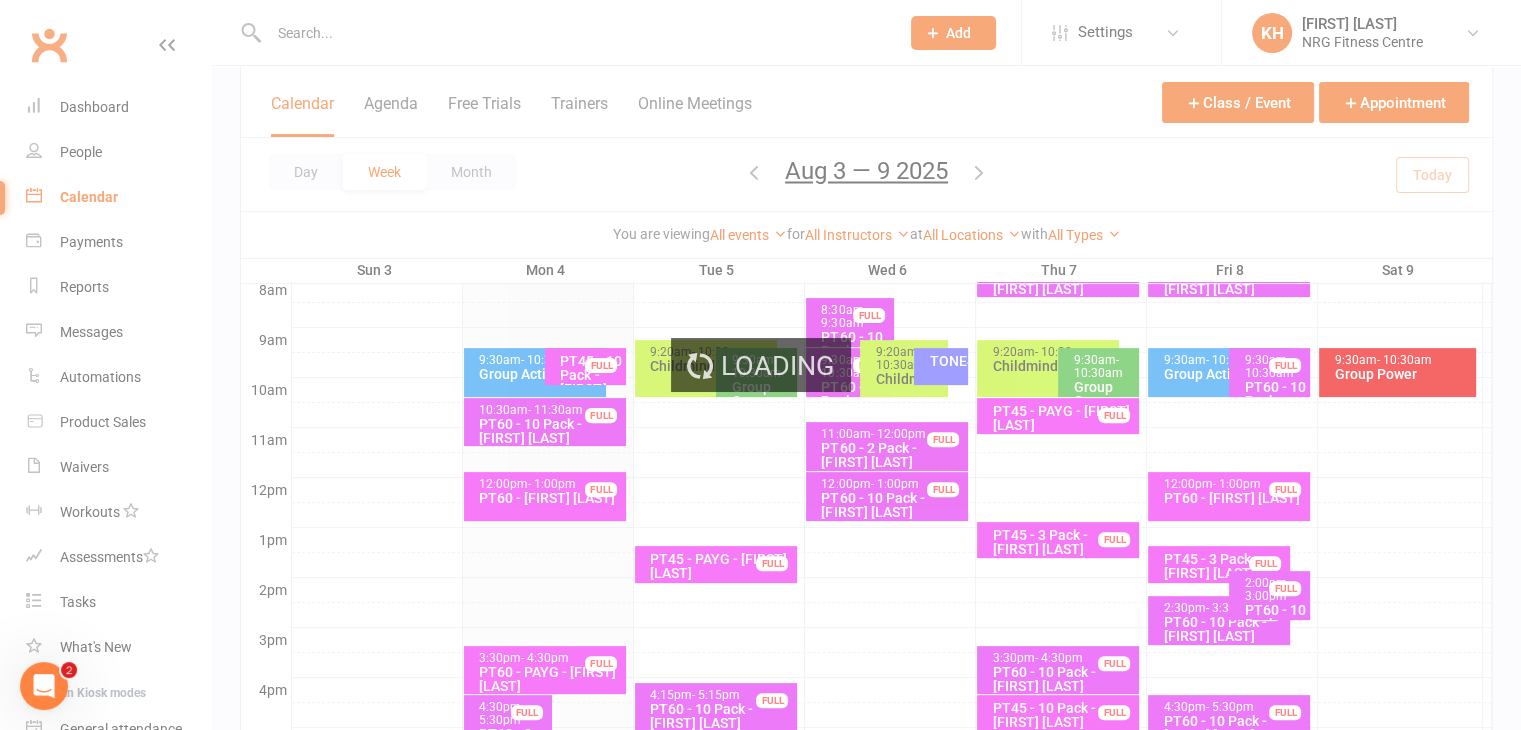 scroll, scrollTop: 0, scrollLeft: 0, axis: both 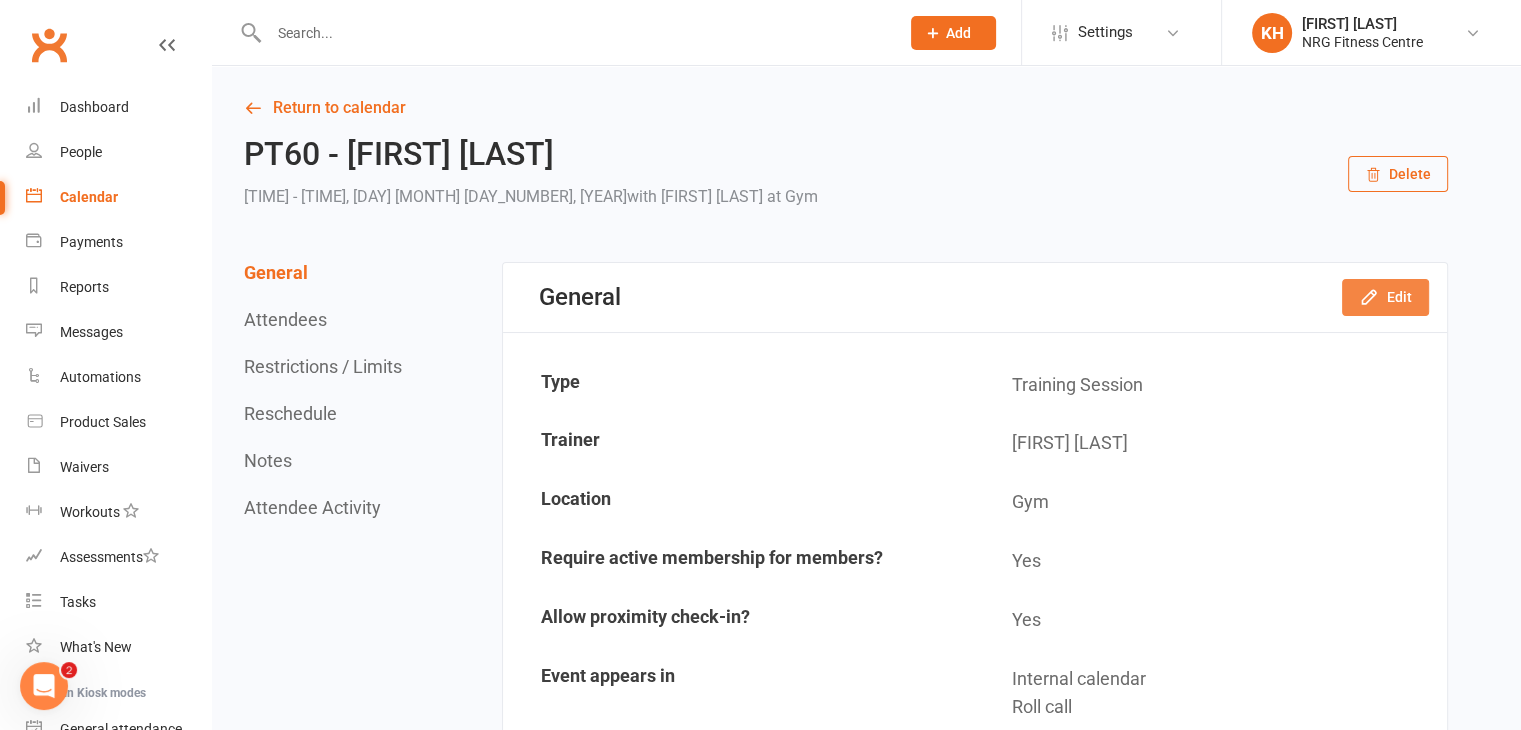 click on "Edit" at bounding box center [1385, 297] 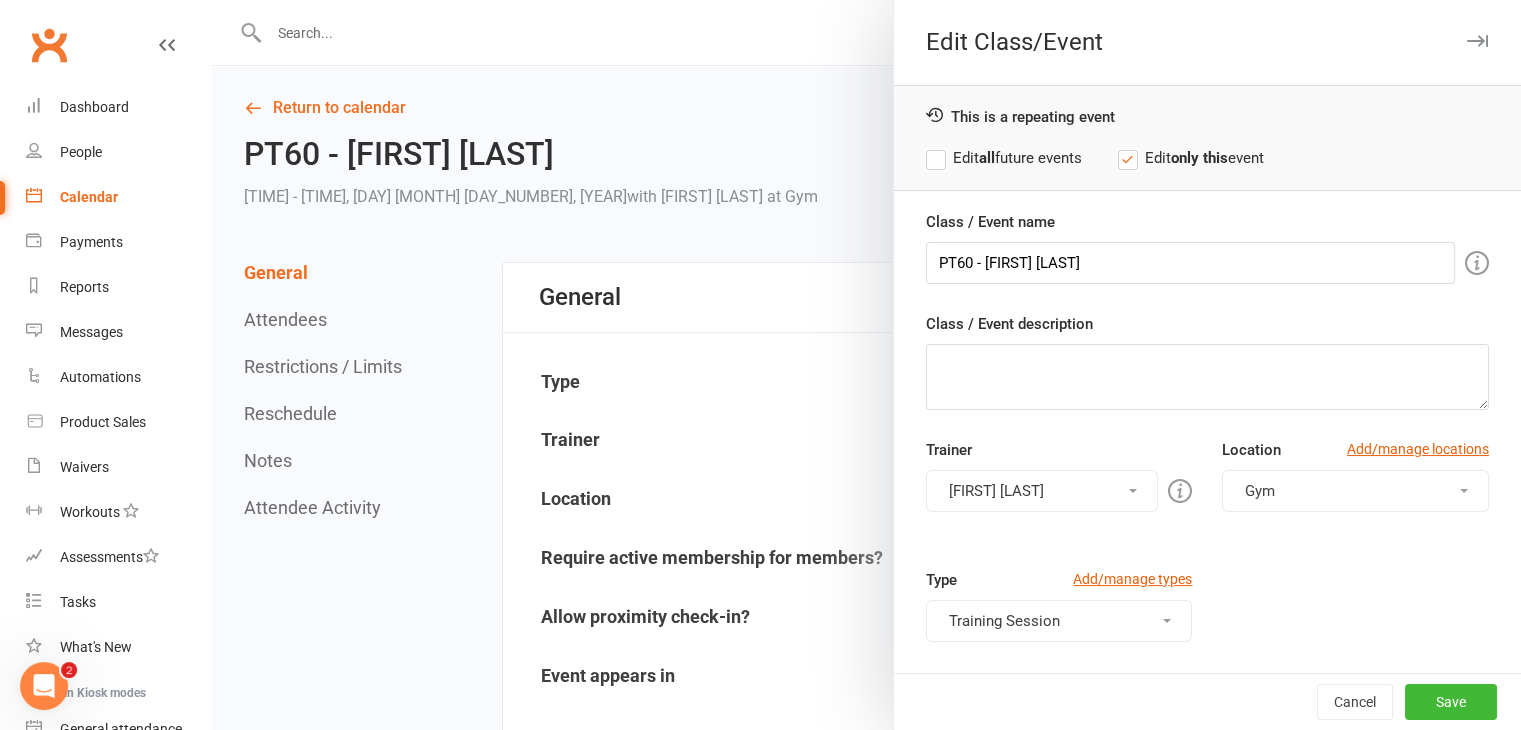 click at bounding box center [1477, 41] 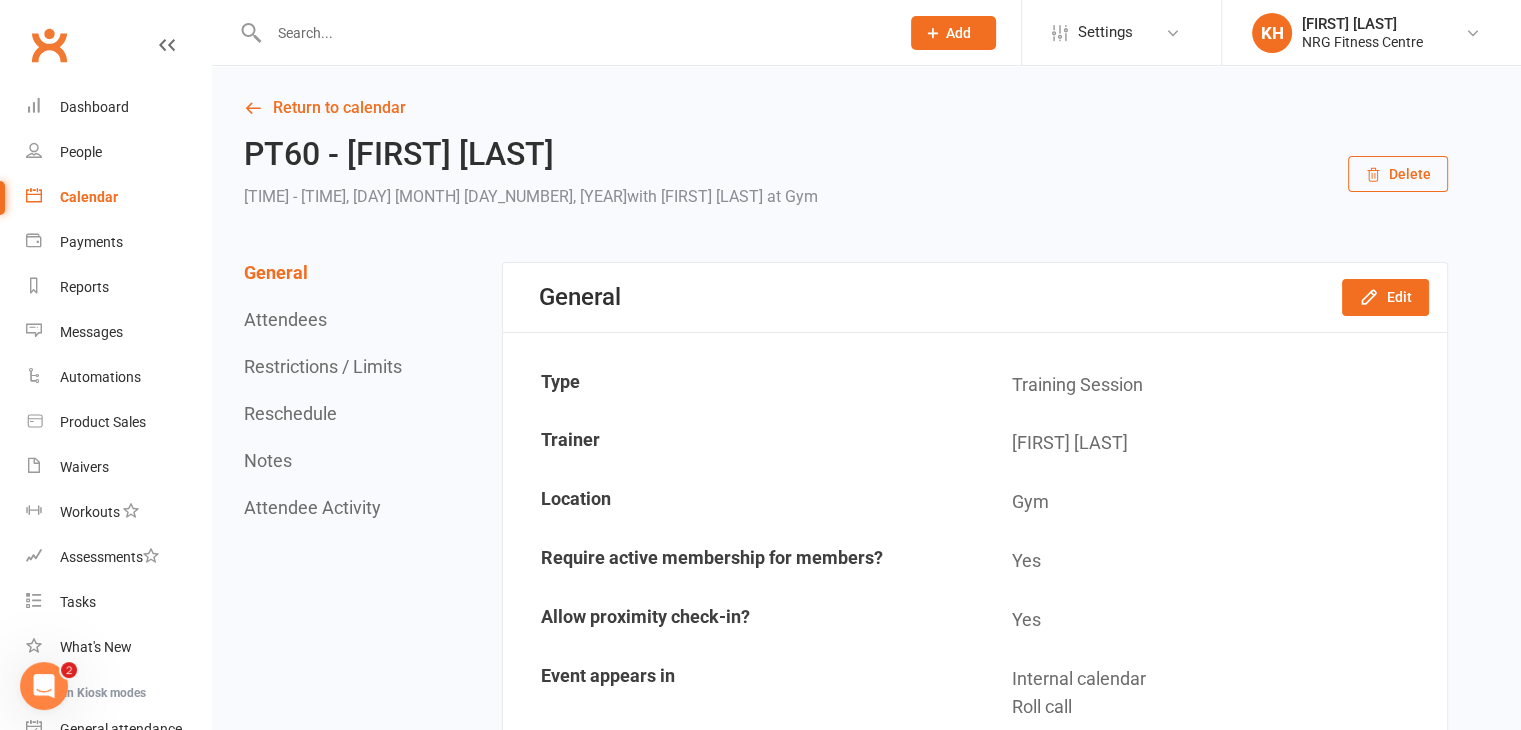 click on "Reschedule" at bounding box center [290, 413] 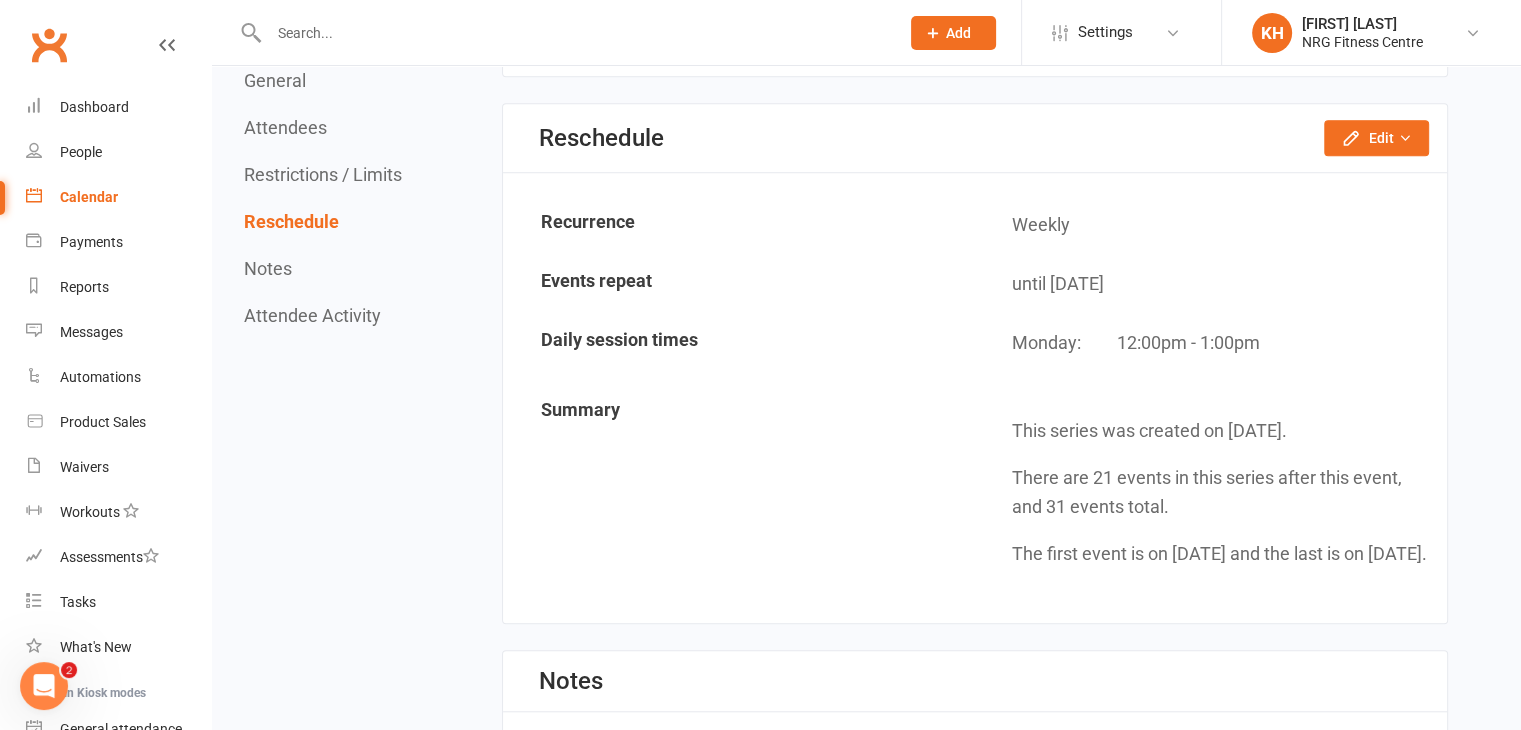 scroll, scrollTop: 1543, scrollLeft: 0, axis: vertical 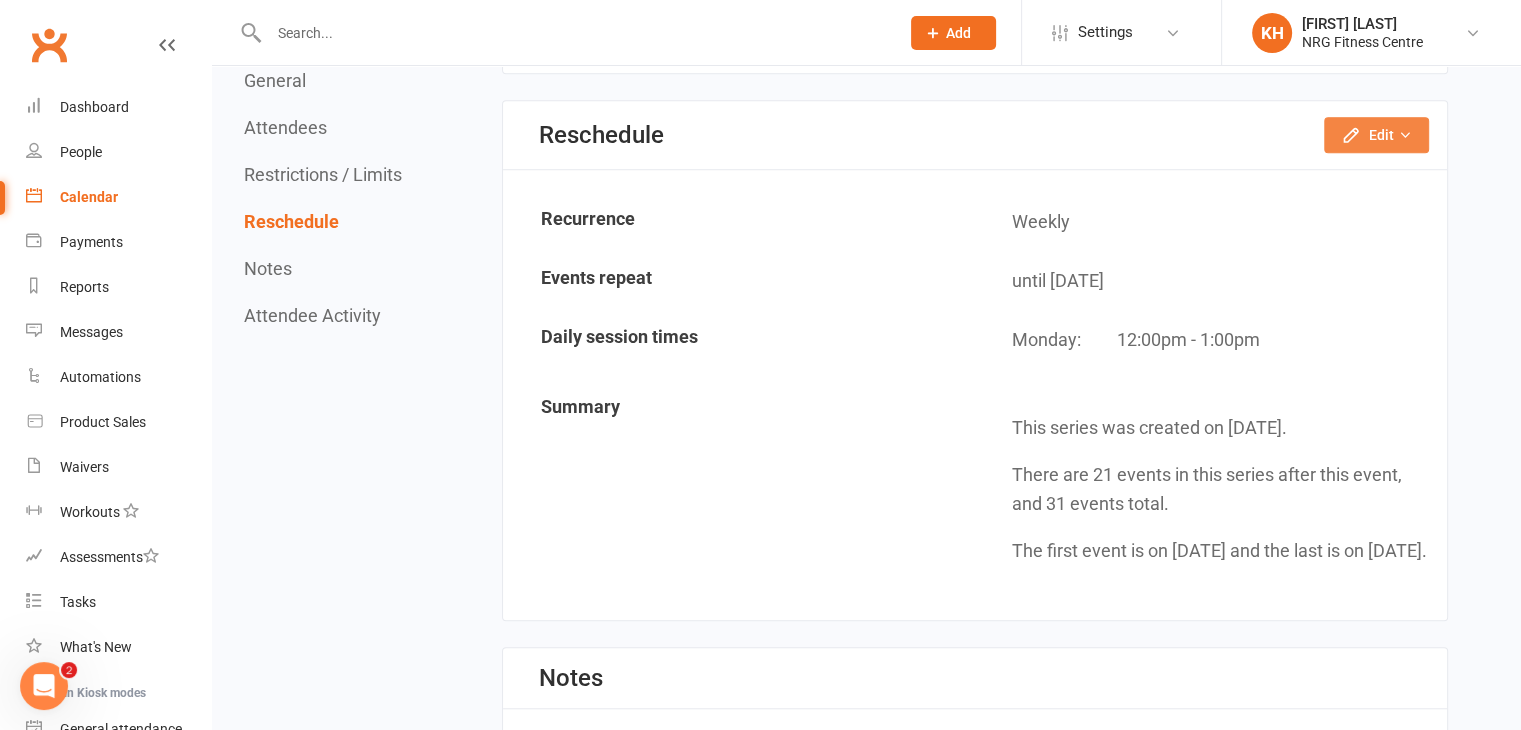 click on "Edit" 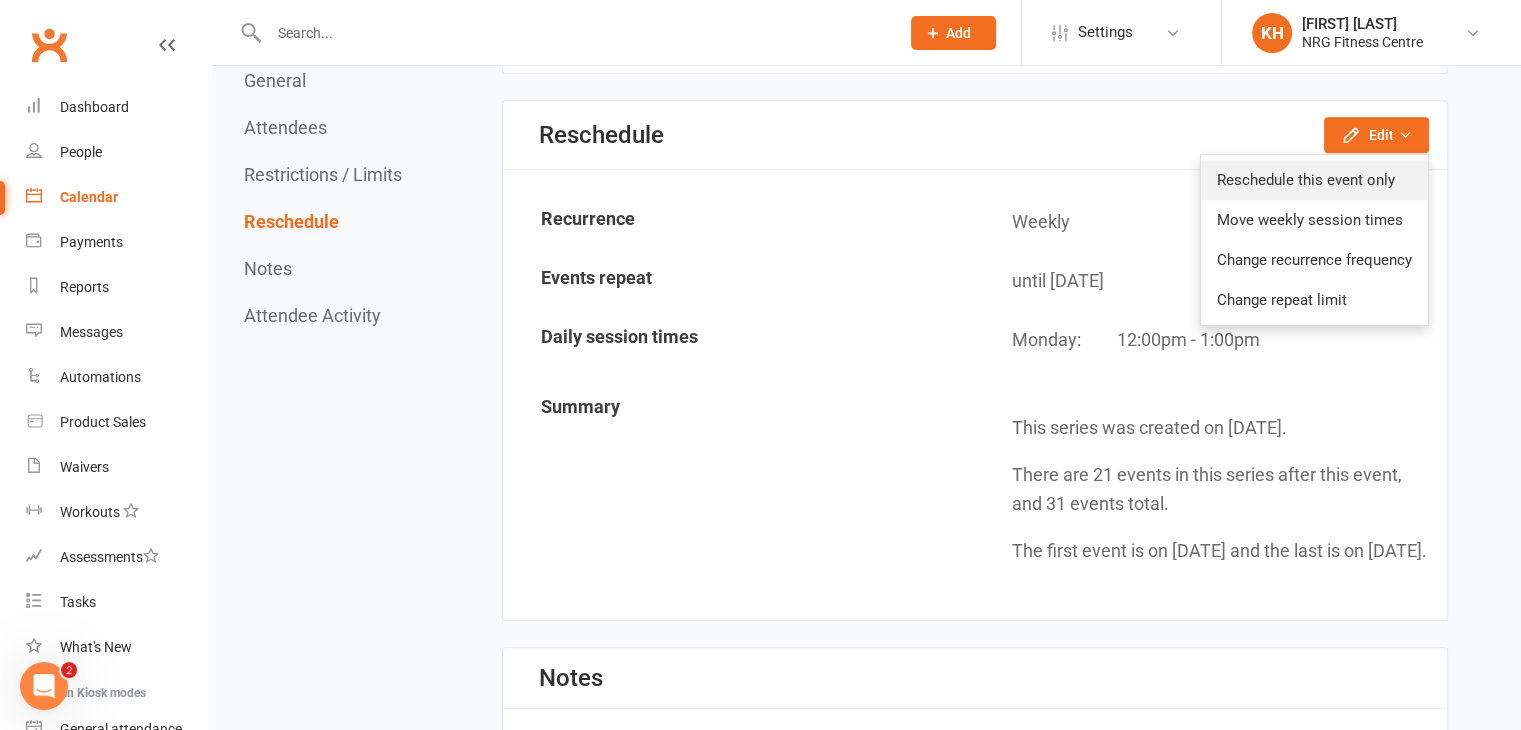 click on "Reschedule this event only" 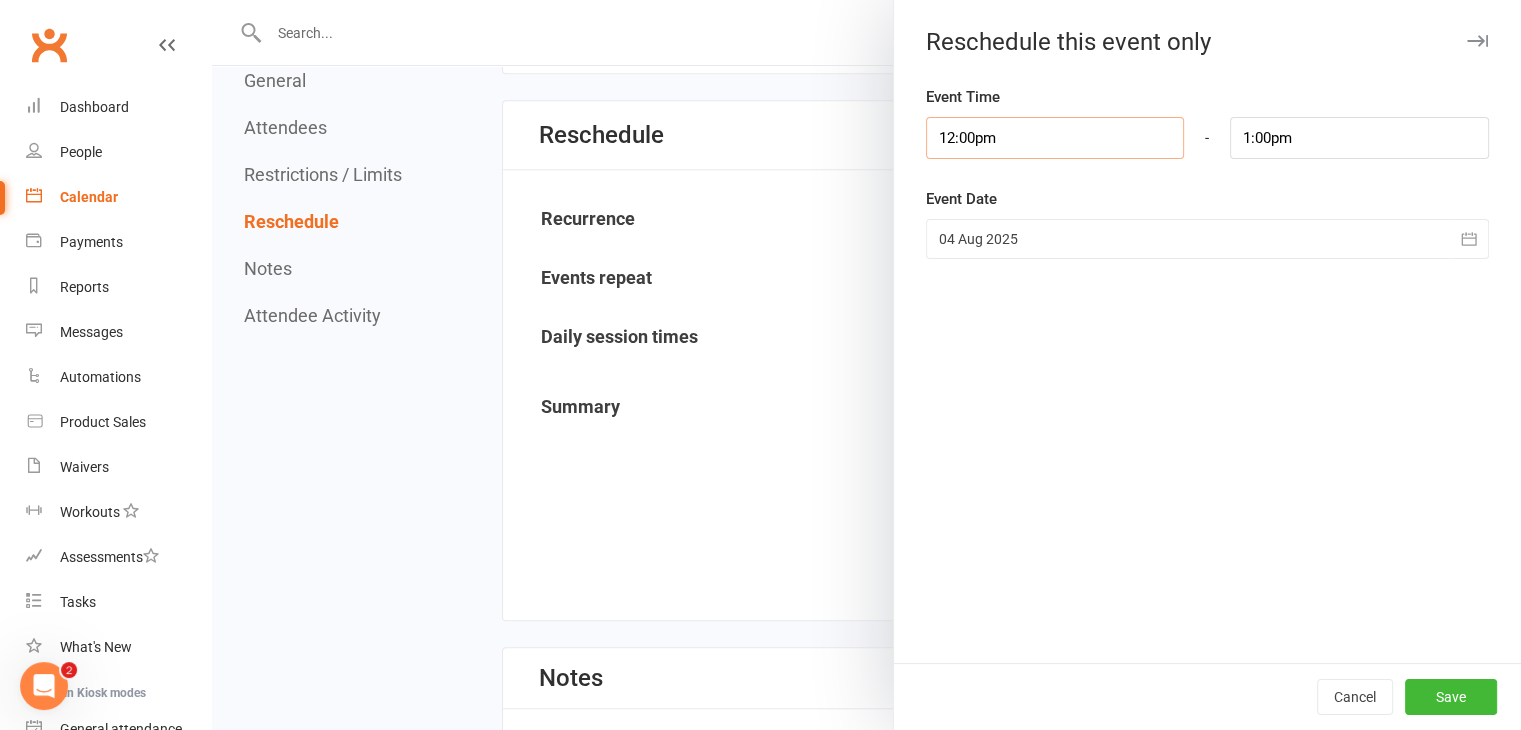 click on "12:00pm" at bounding box center (1055, 138) 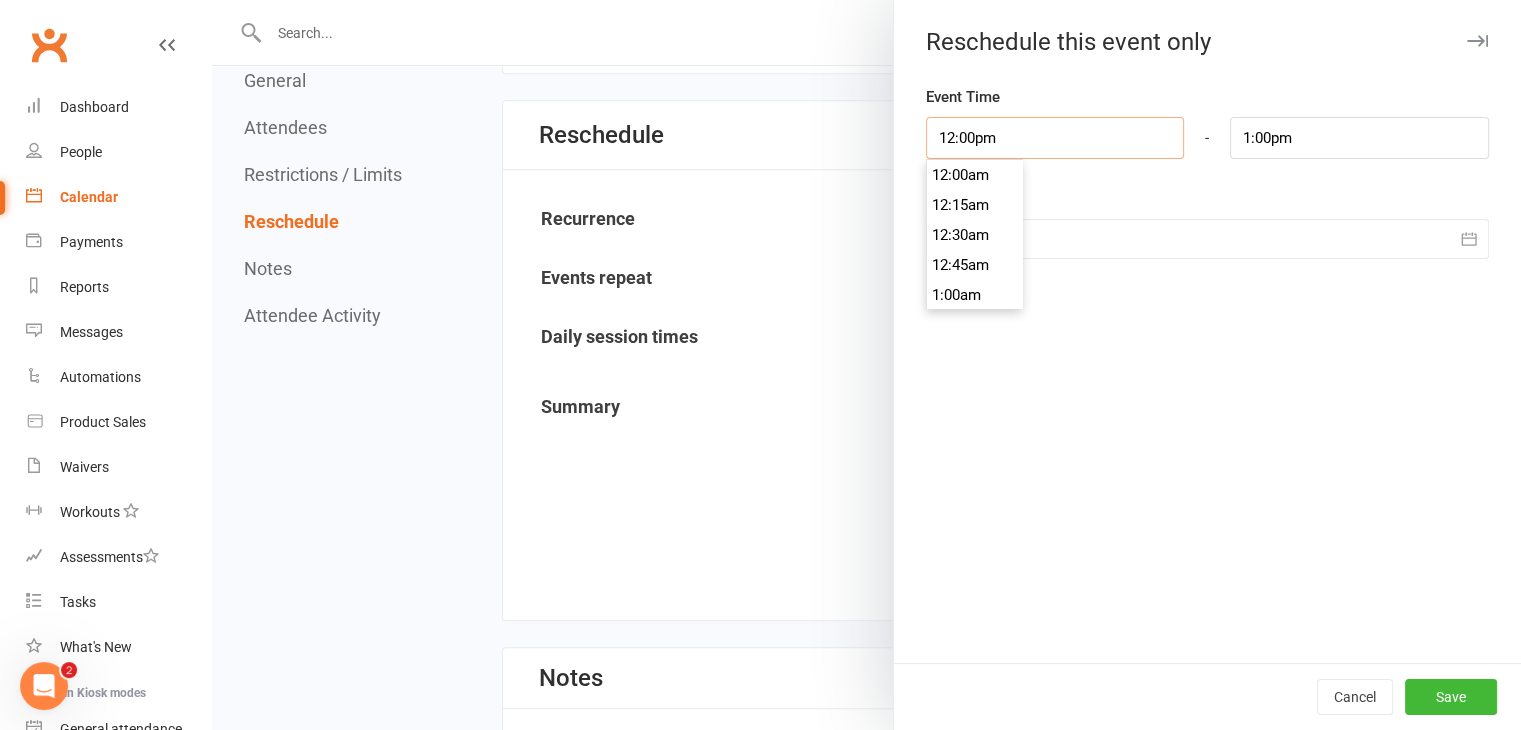 scroll, scrollTop: 1410, scrollLeft: 0, axis: vertical 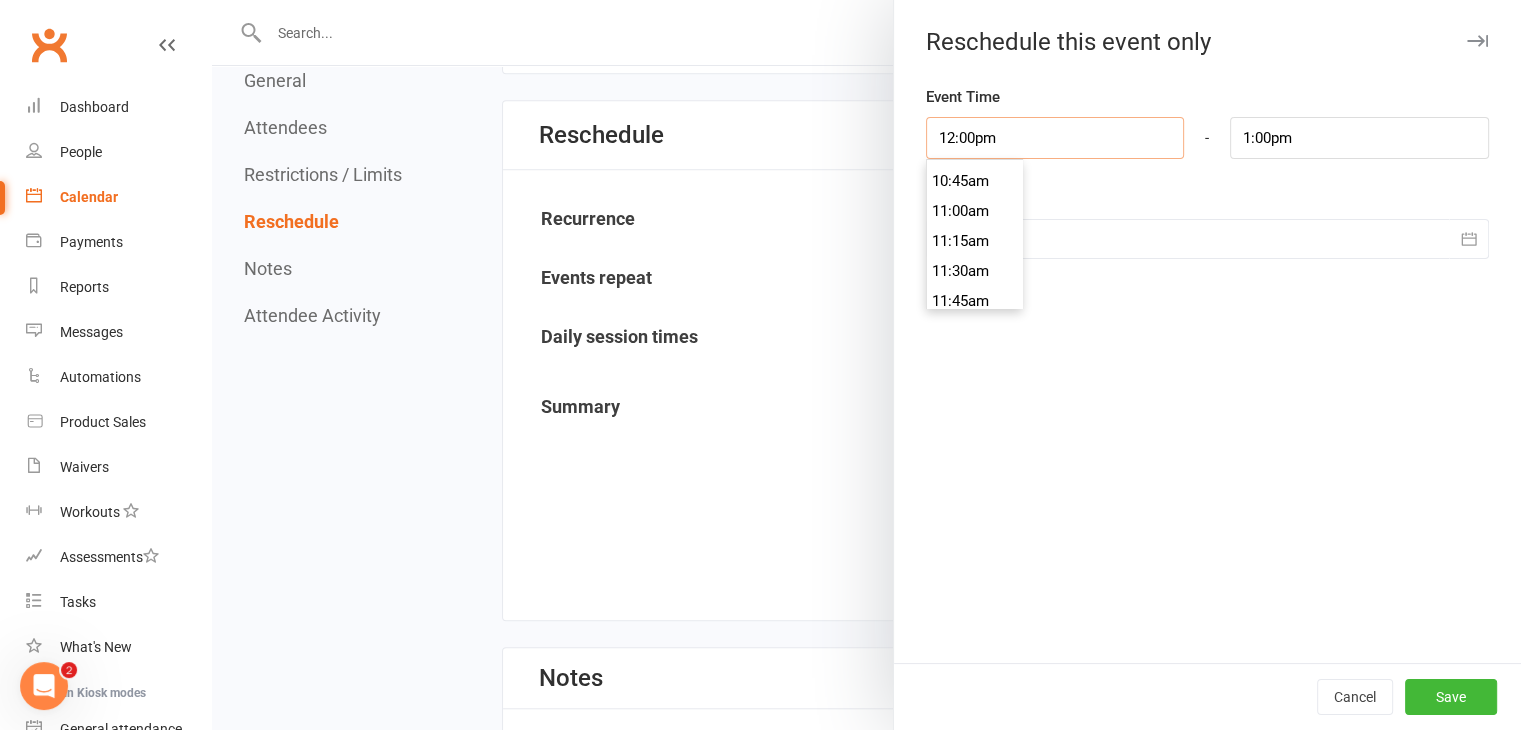 drag, startPoint x: 1048, startPoint y: 144, endPoint x: 859, endPoint y: 157, distance: 189.44656 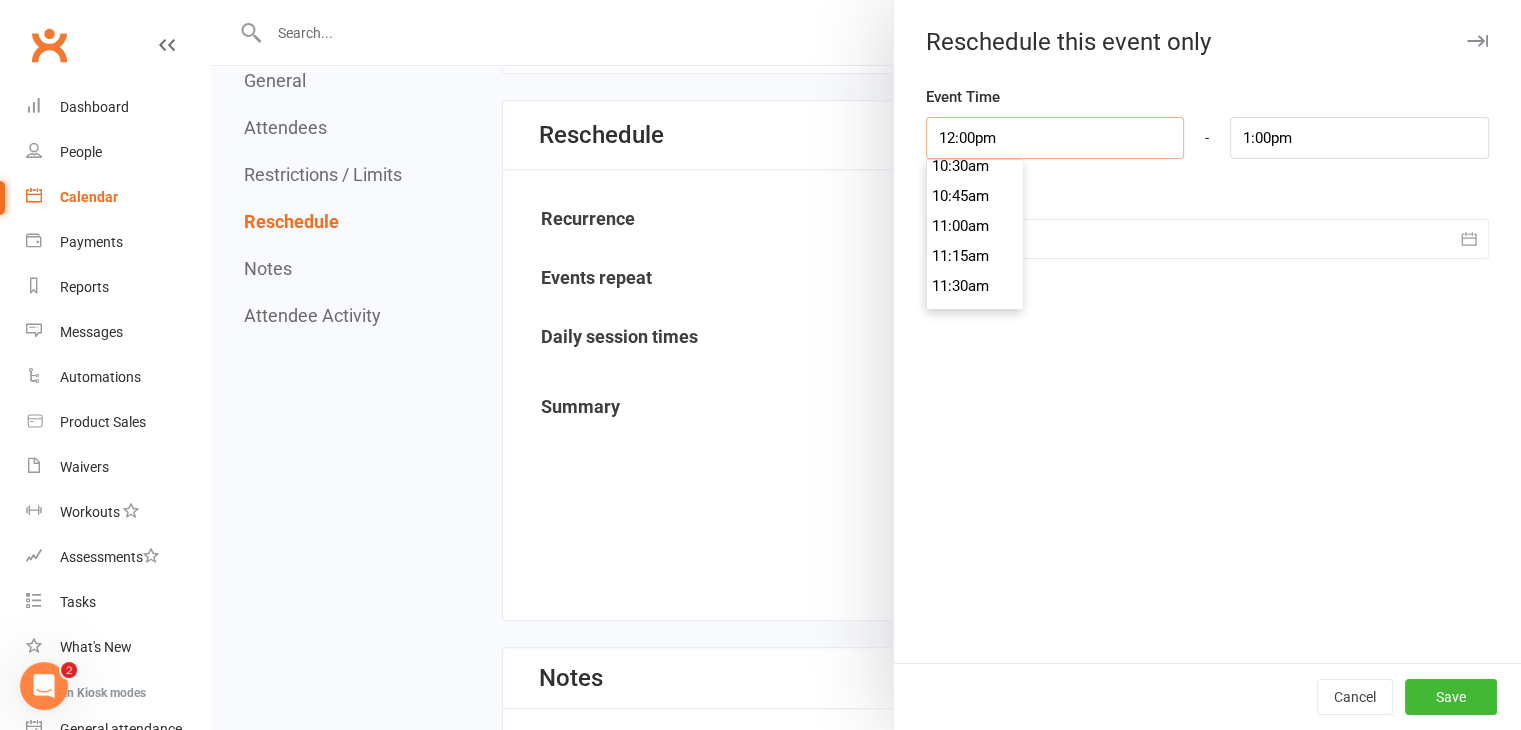 type on "2" 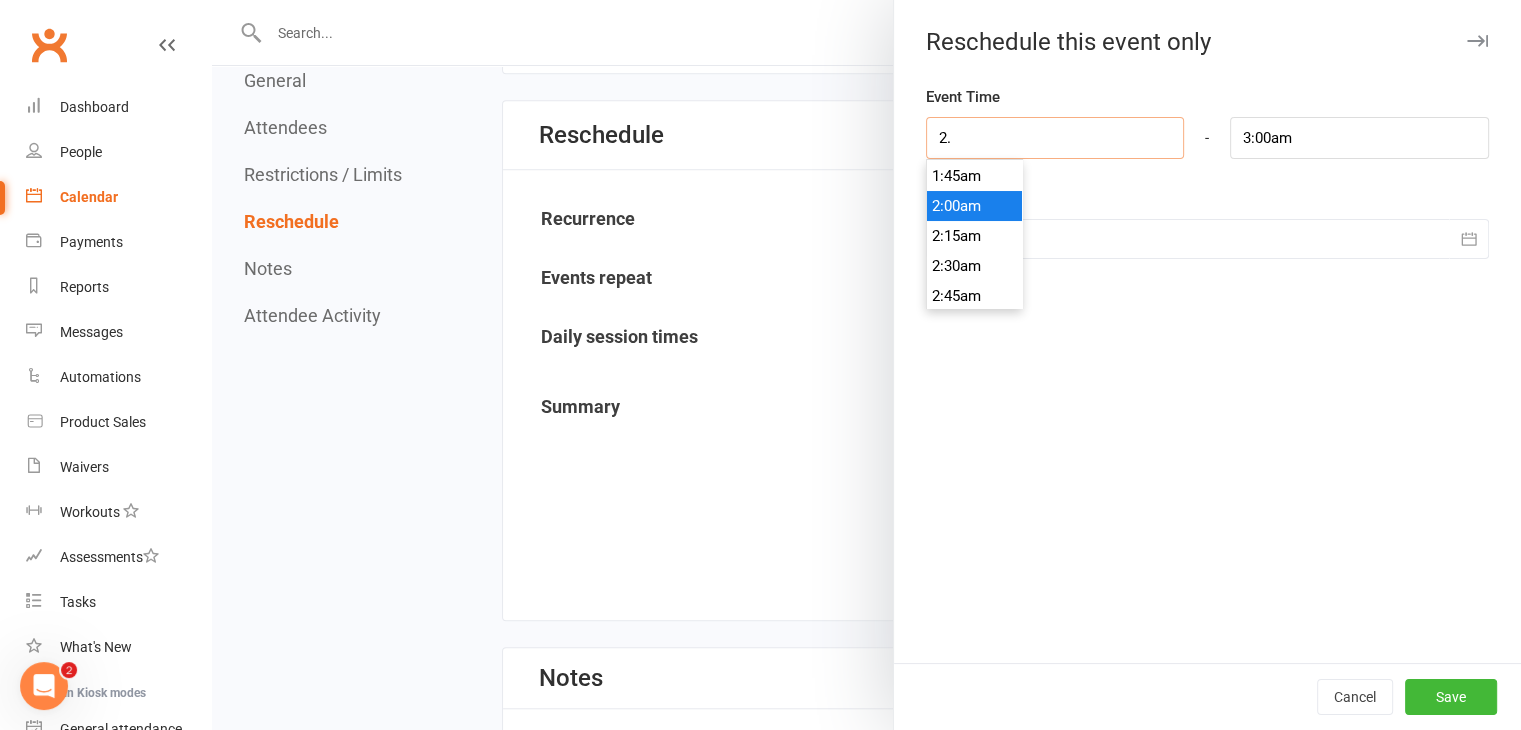 type on "2.0" 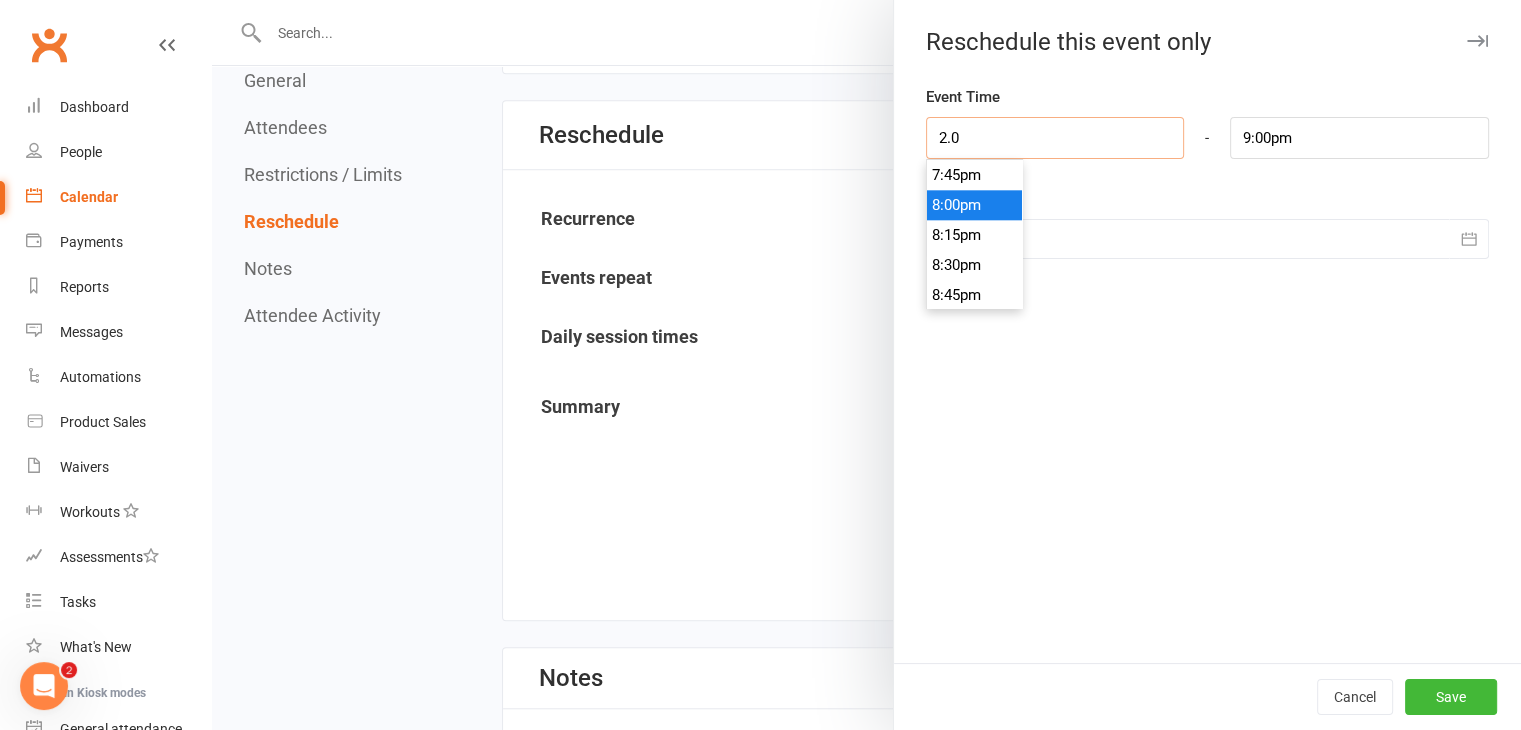 type on "2.00" 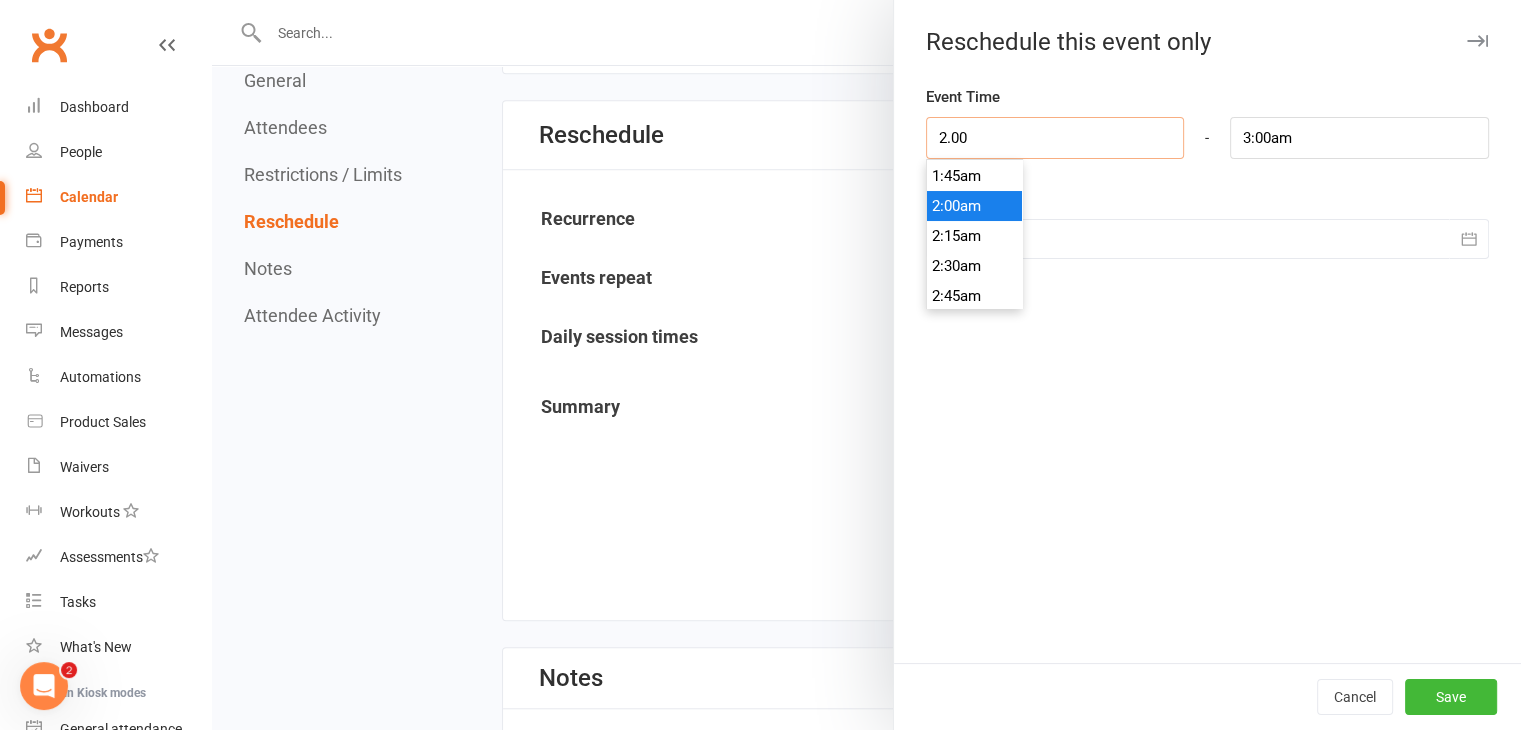 type on "2.00p" 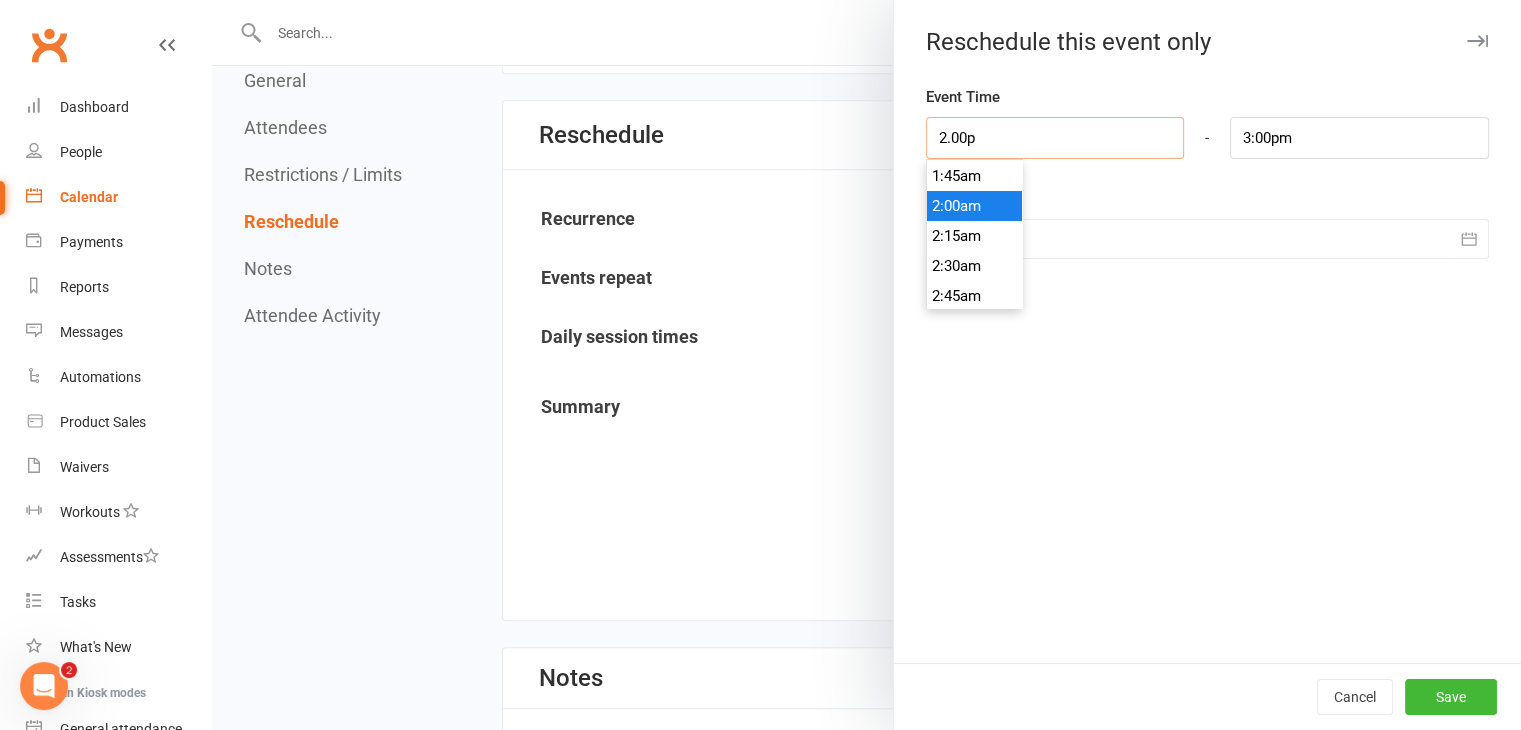 scroll, scrollTop: 1650, scrollLeft: 0, axis: vertical 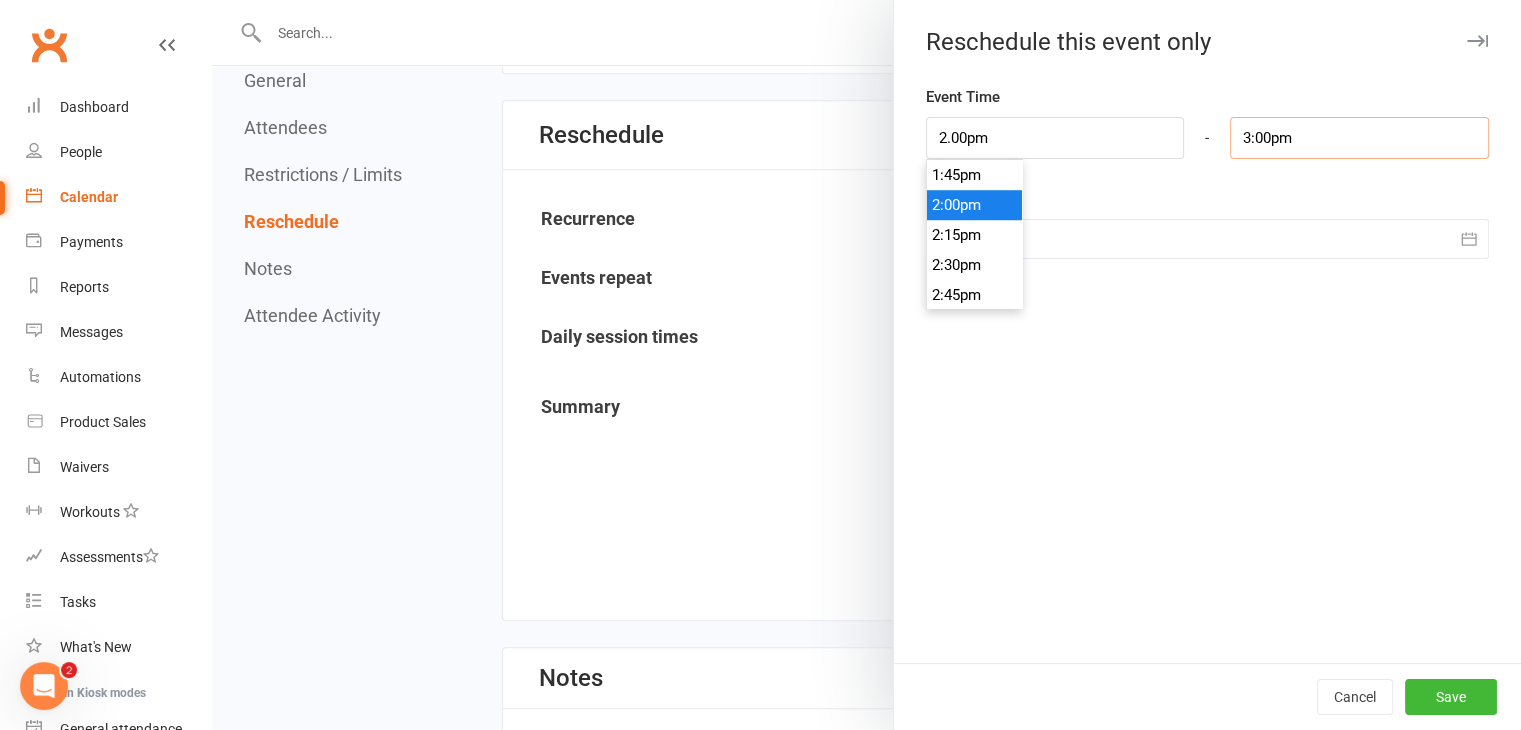 type on "2:00pm" 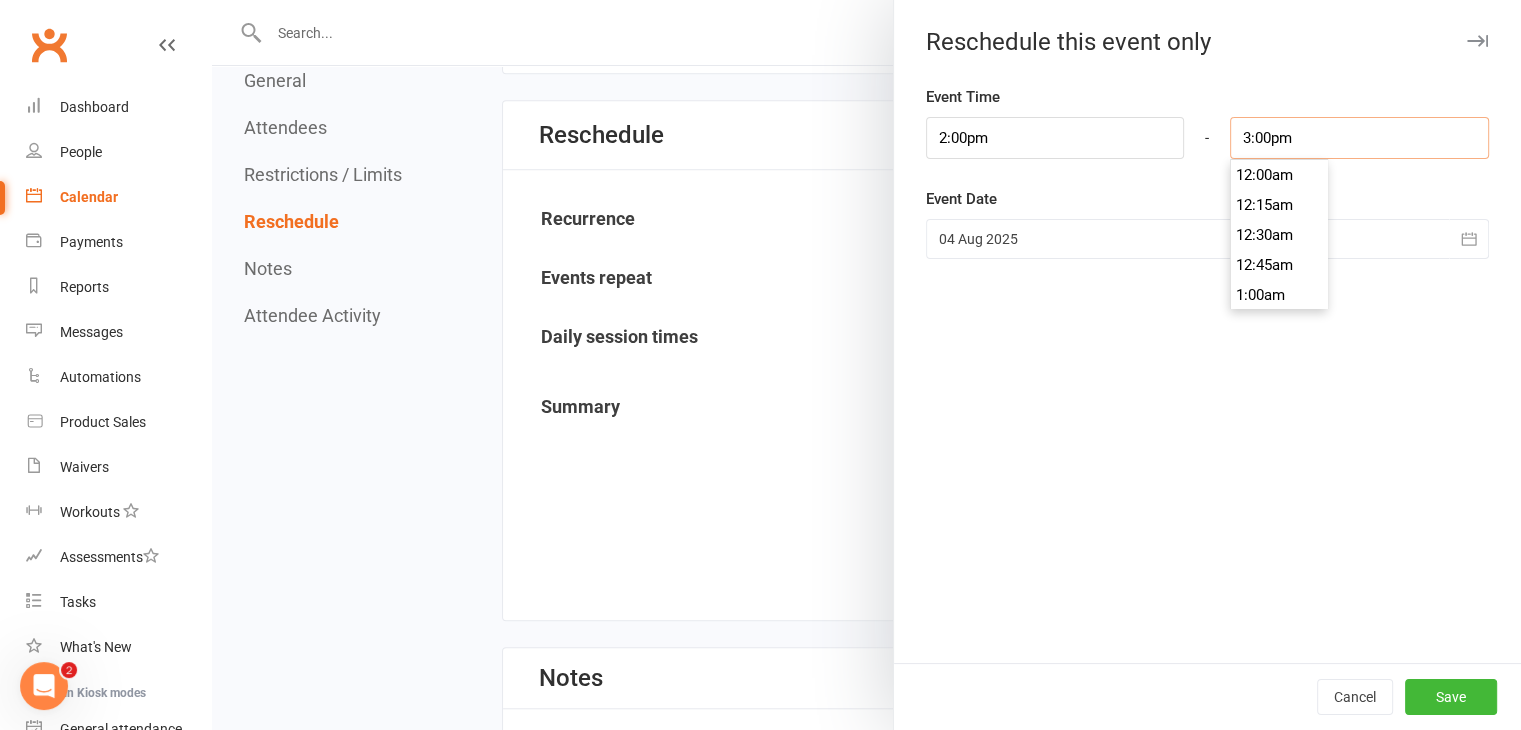 scroll, scrollTop: 1770, scrollLeft: 0, axis: vertical 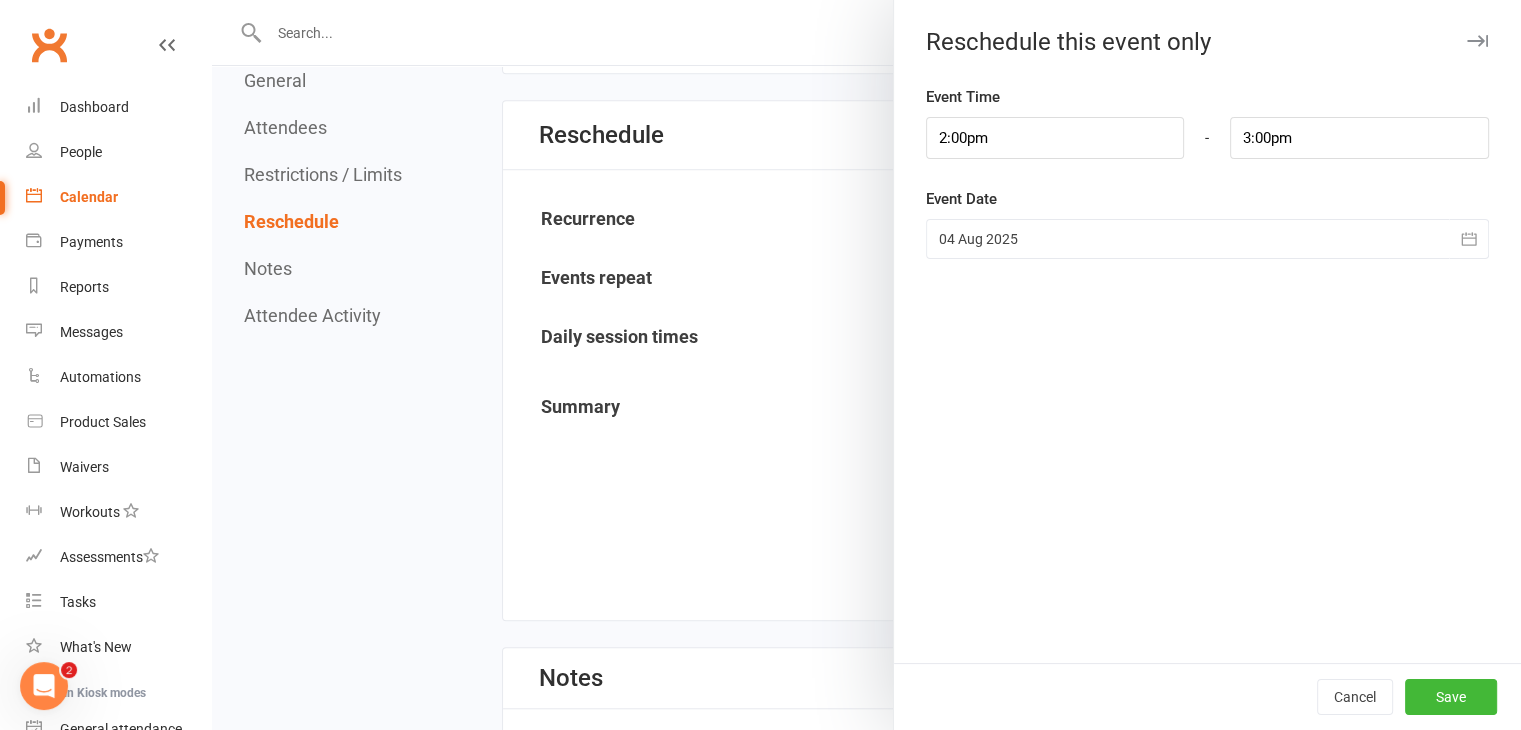 click 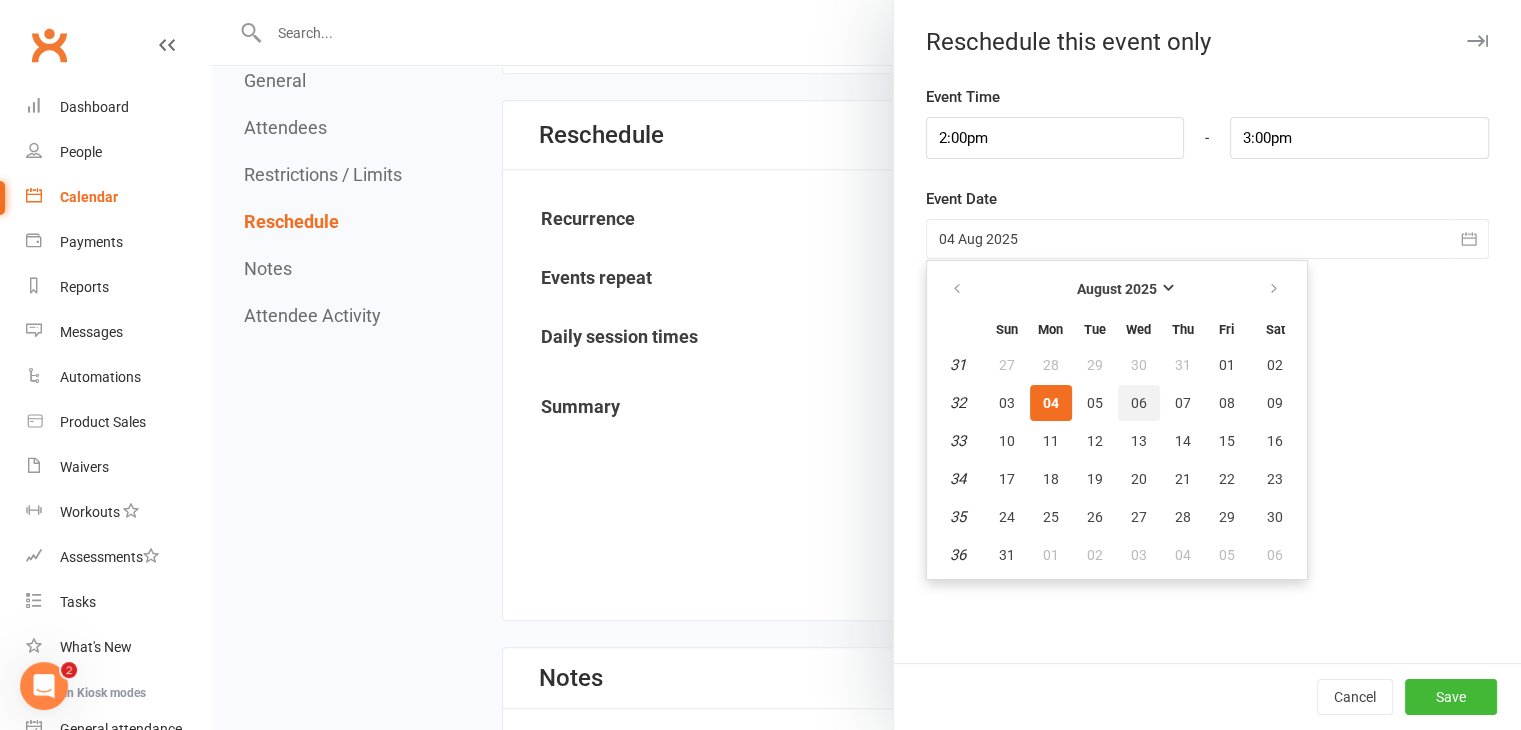 click on "06" at bounding box center [1139, 403] 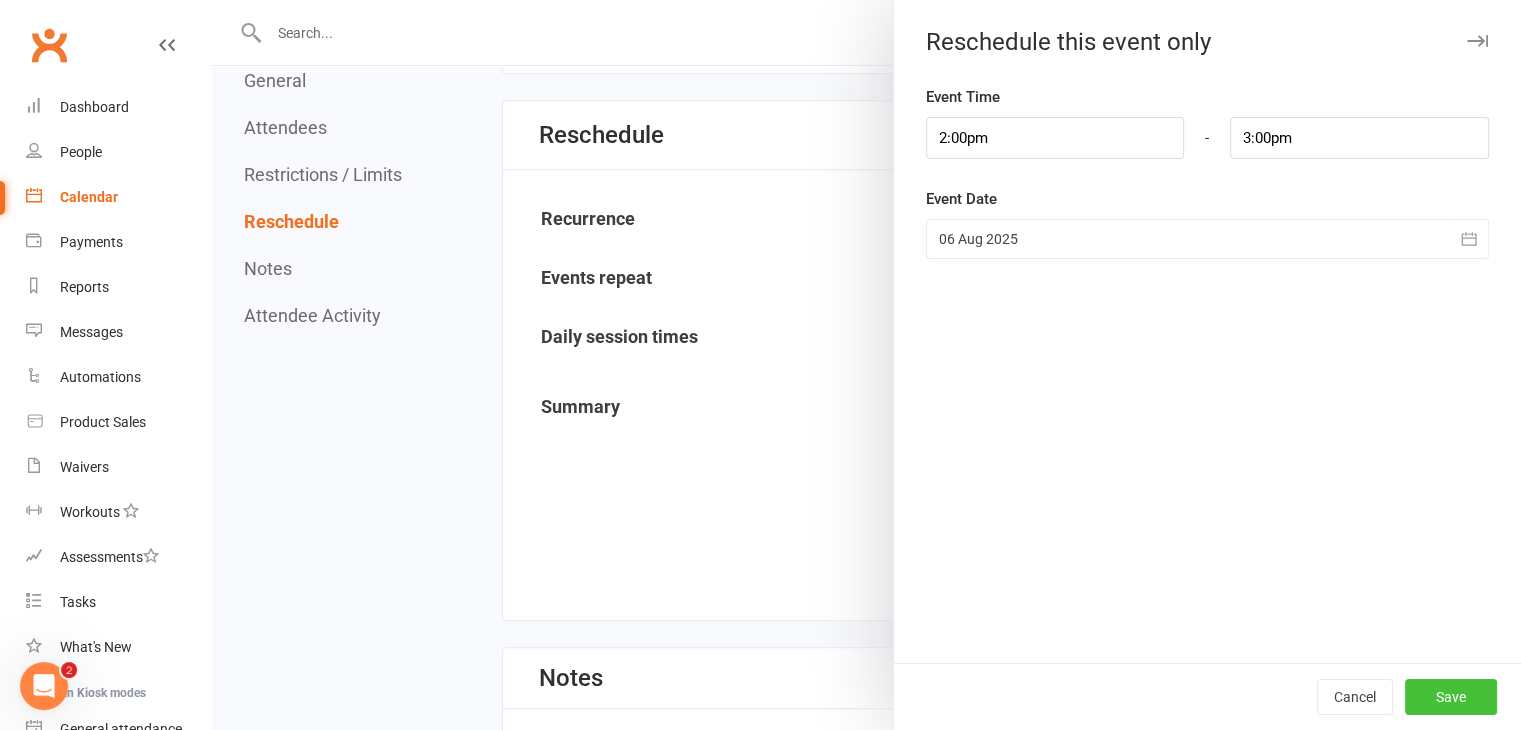 click on "Save" at bounding box center (1451, 697) 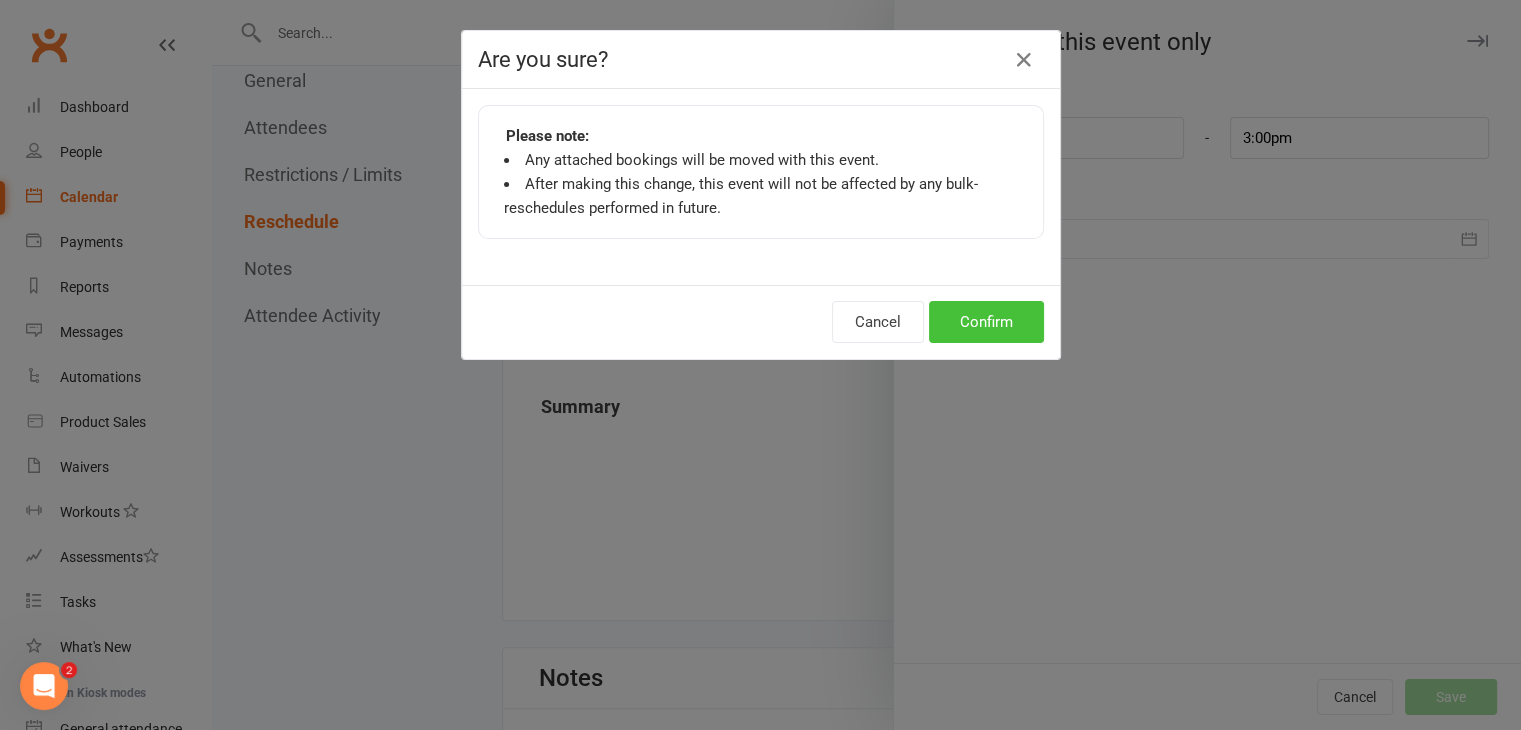 click on "Confirm" at bounding box center (986, 322) 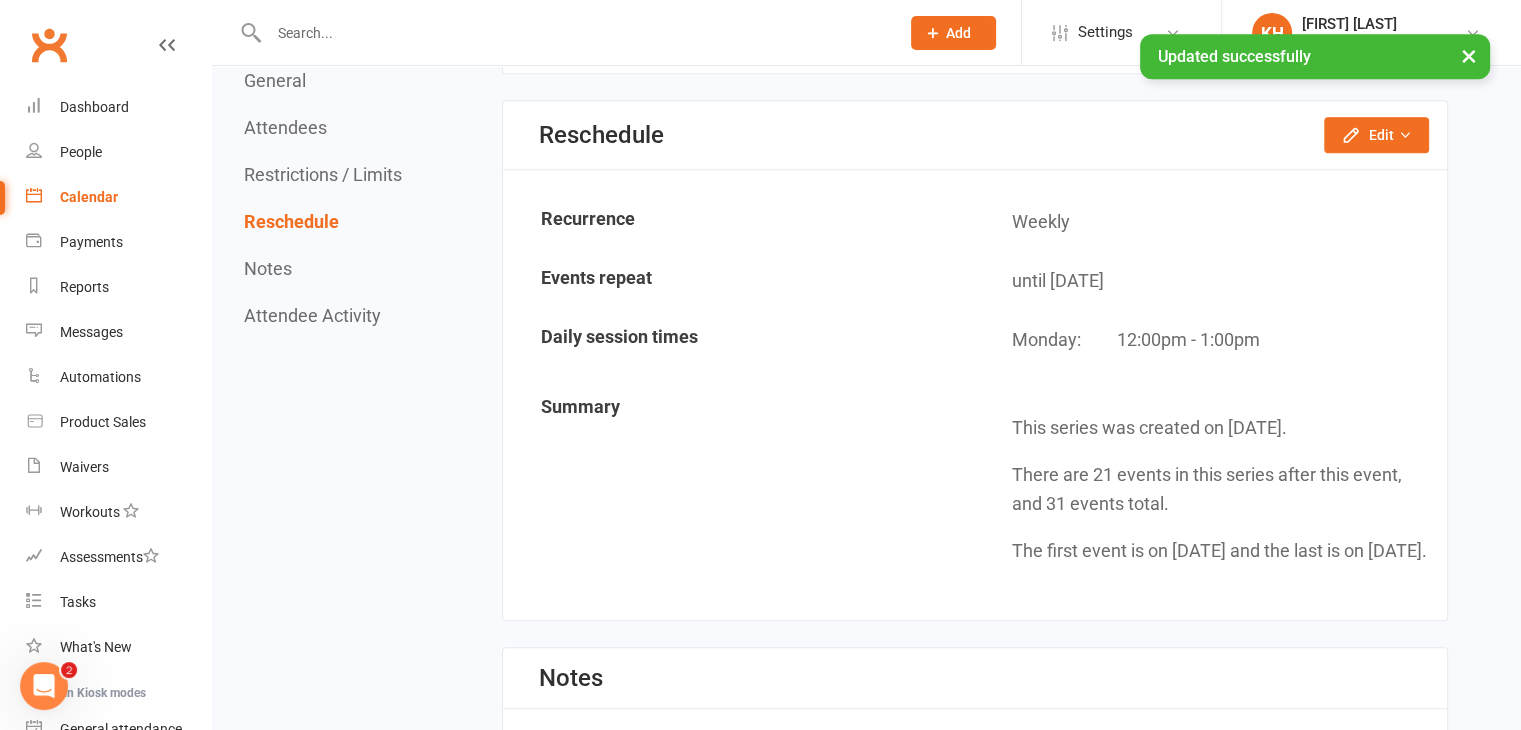 click on "×" at bounding box center [1469, 55] 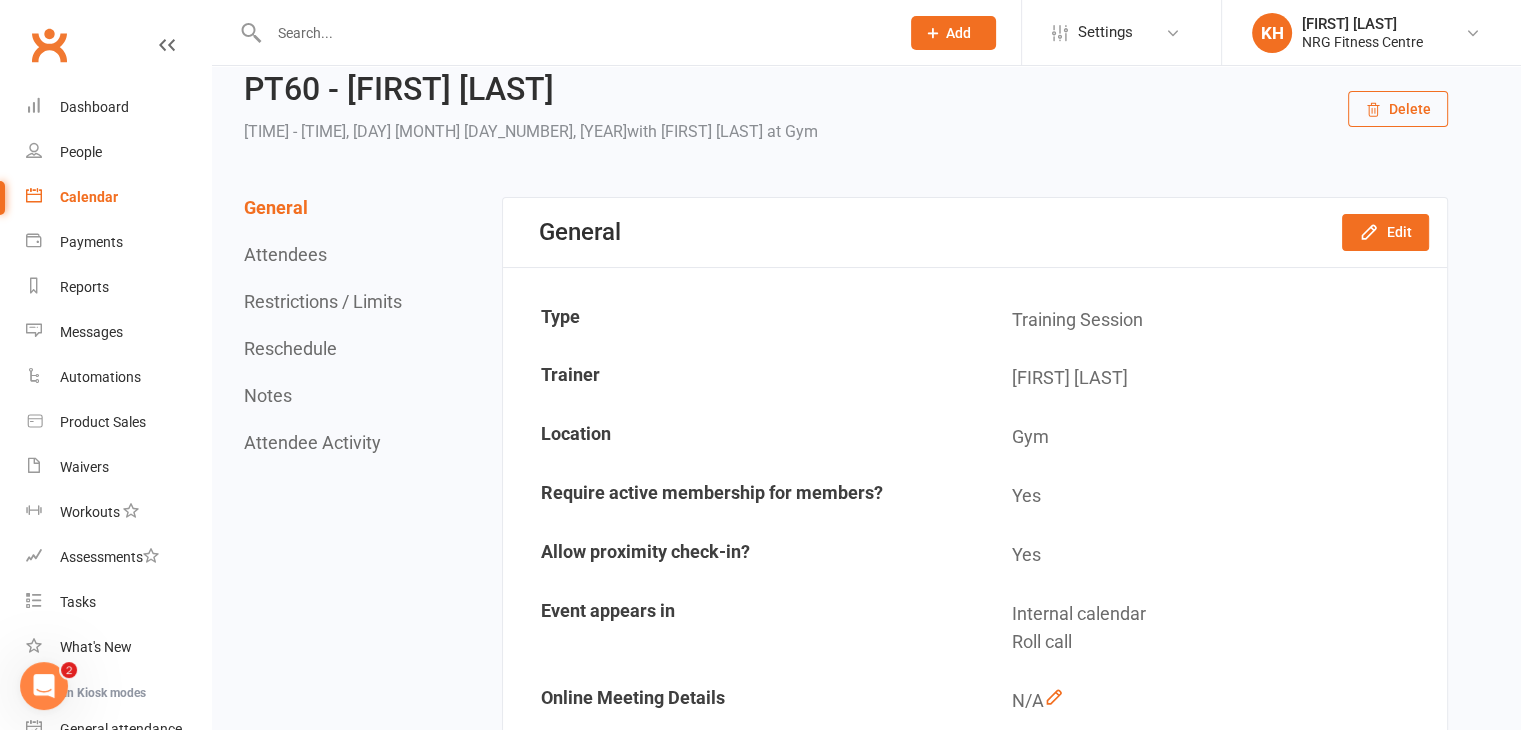 scroll, scrollTop: 0, scrollLeft: 0, axis: both 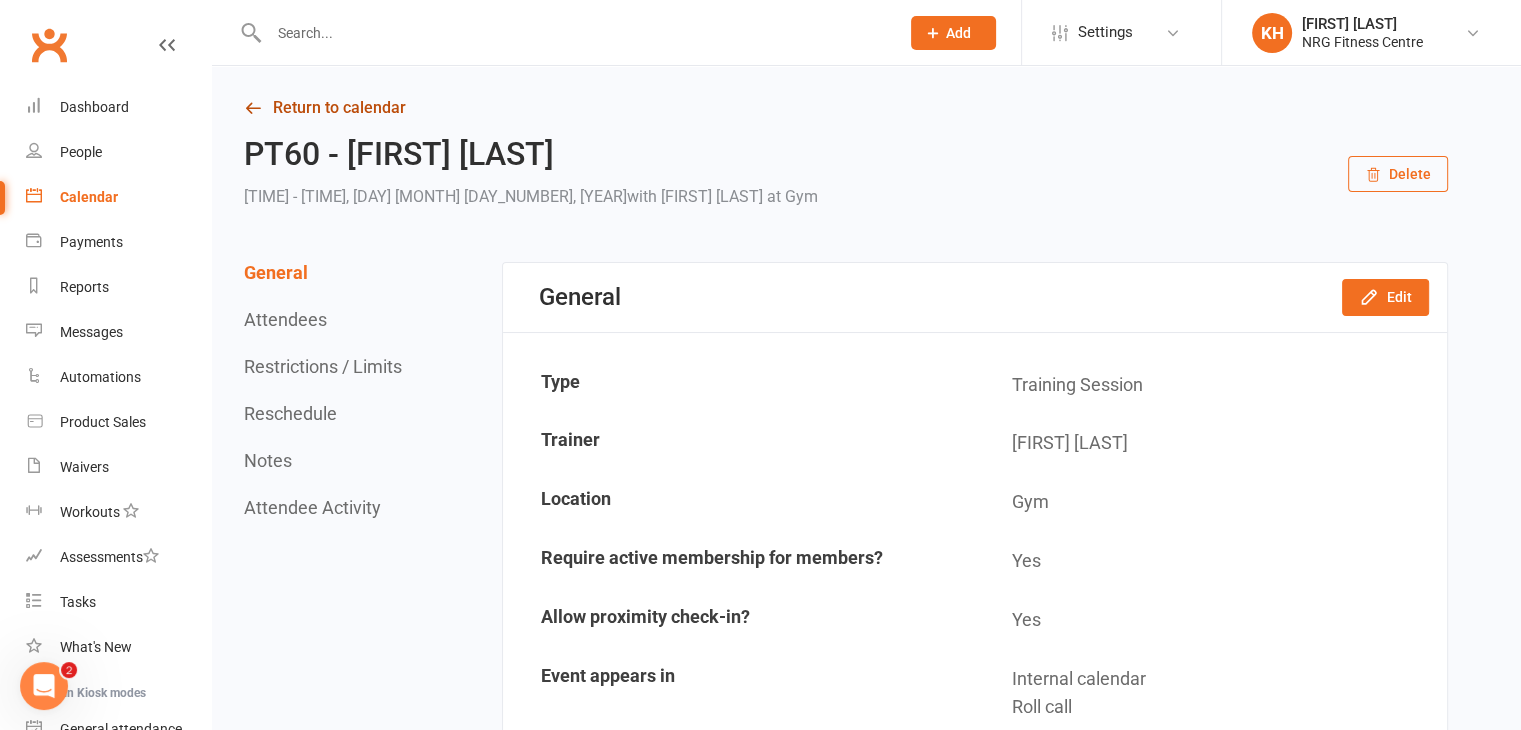 click on "Return to calendar" at bounding box center (846, 108) 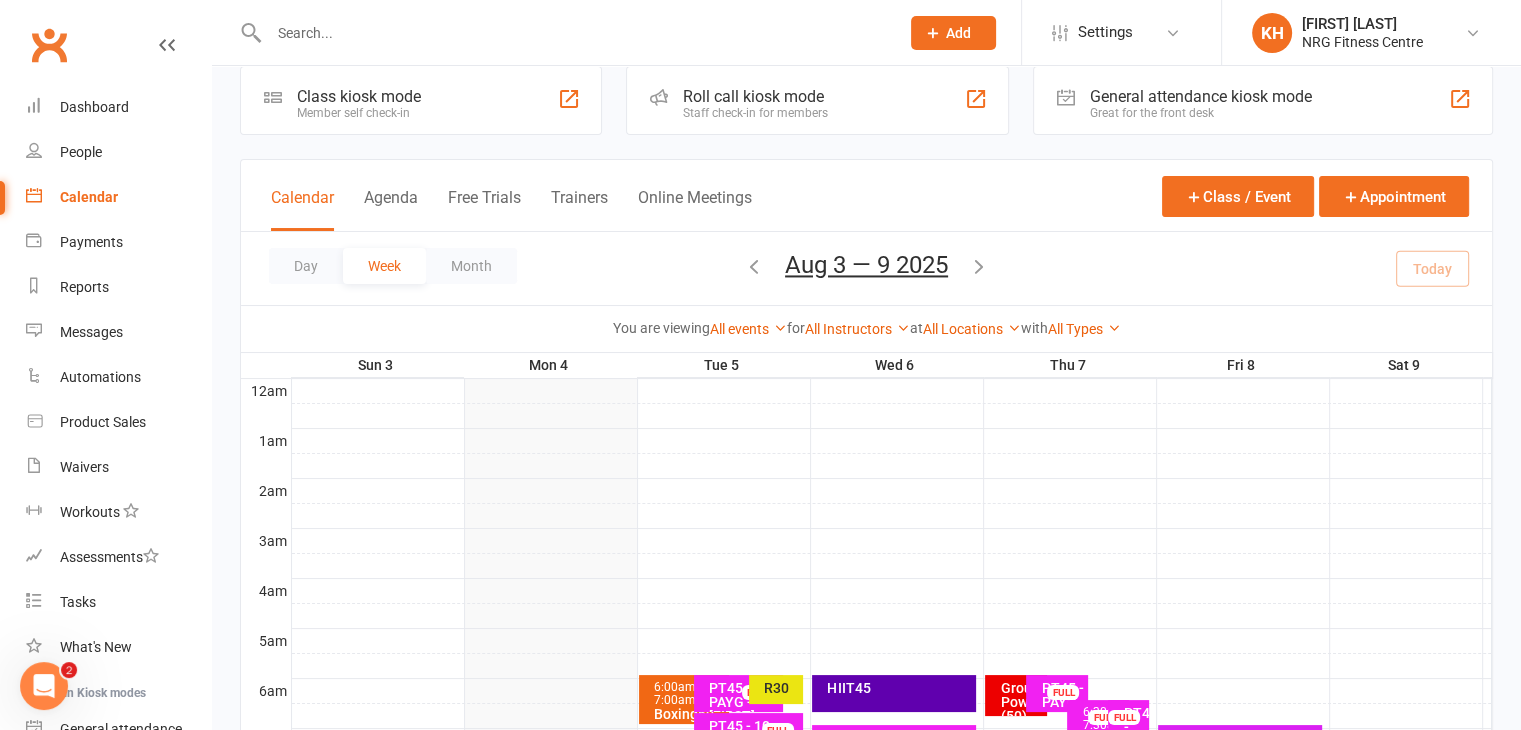 scroll, scrollTop: 20, scrollLeft: 0, axis: vertical 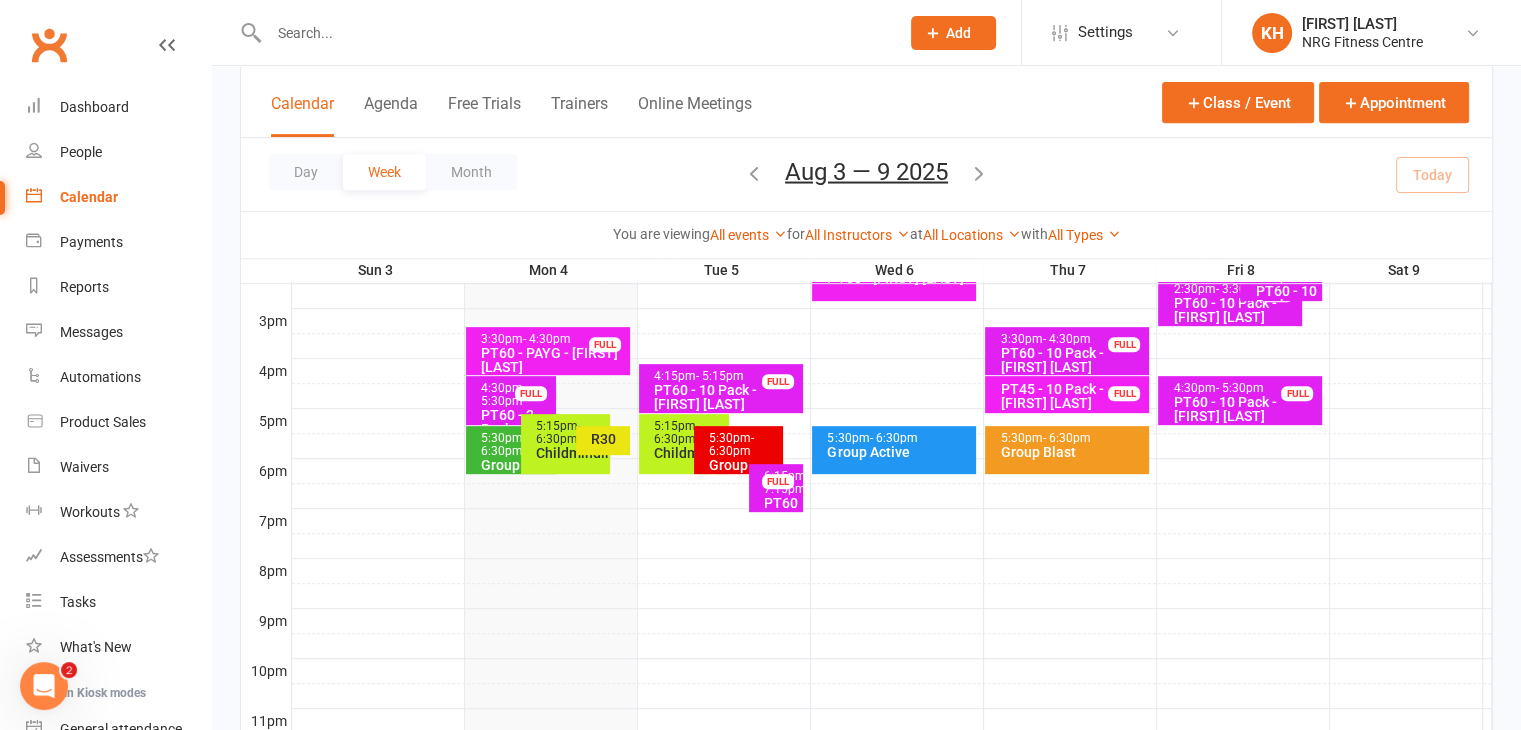 click on "Group Centergy" at bounding box center (515, 472) 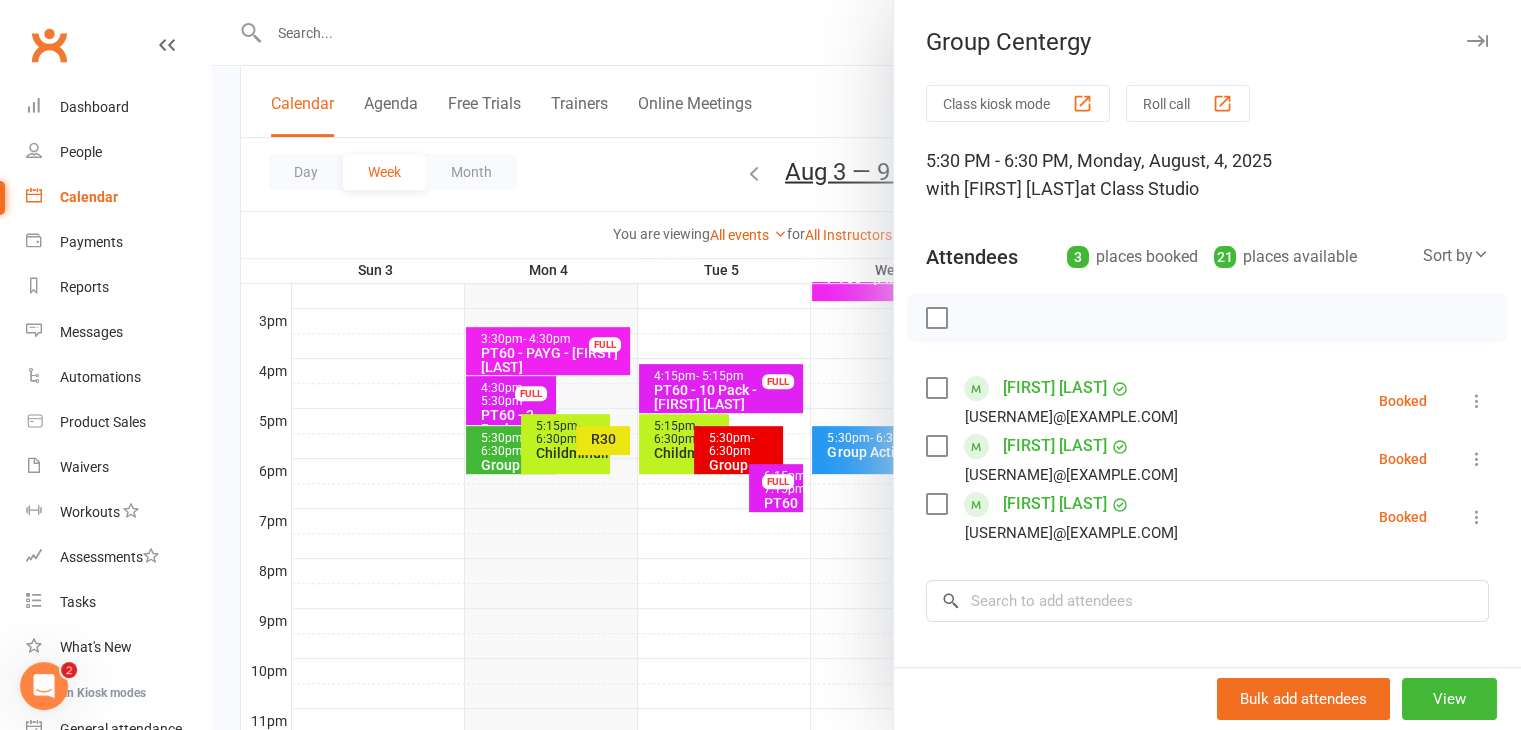 click at bounding box center [1477, 41] 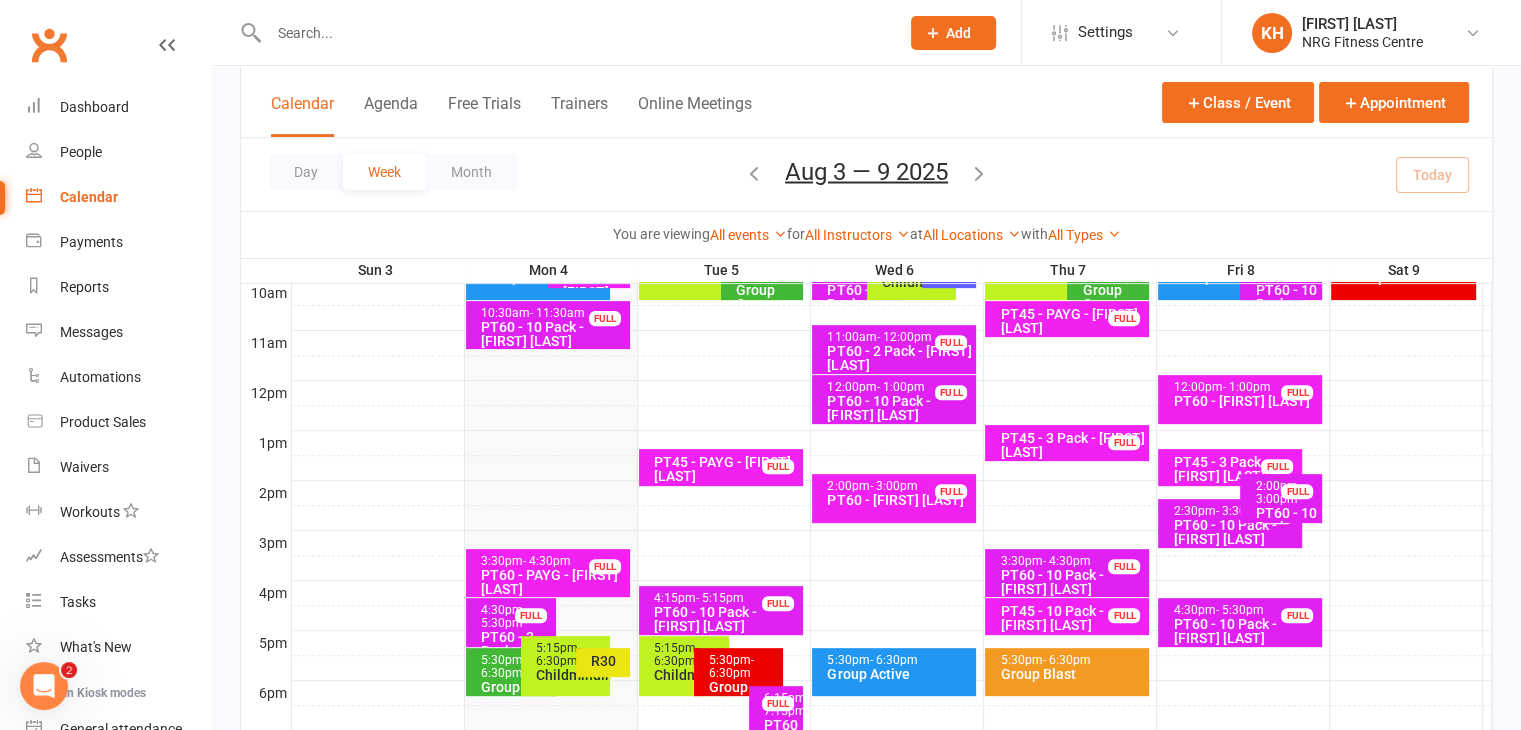 scroll, scrollTop: 636, scrollLeft: 0, axis: vertical 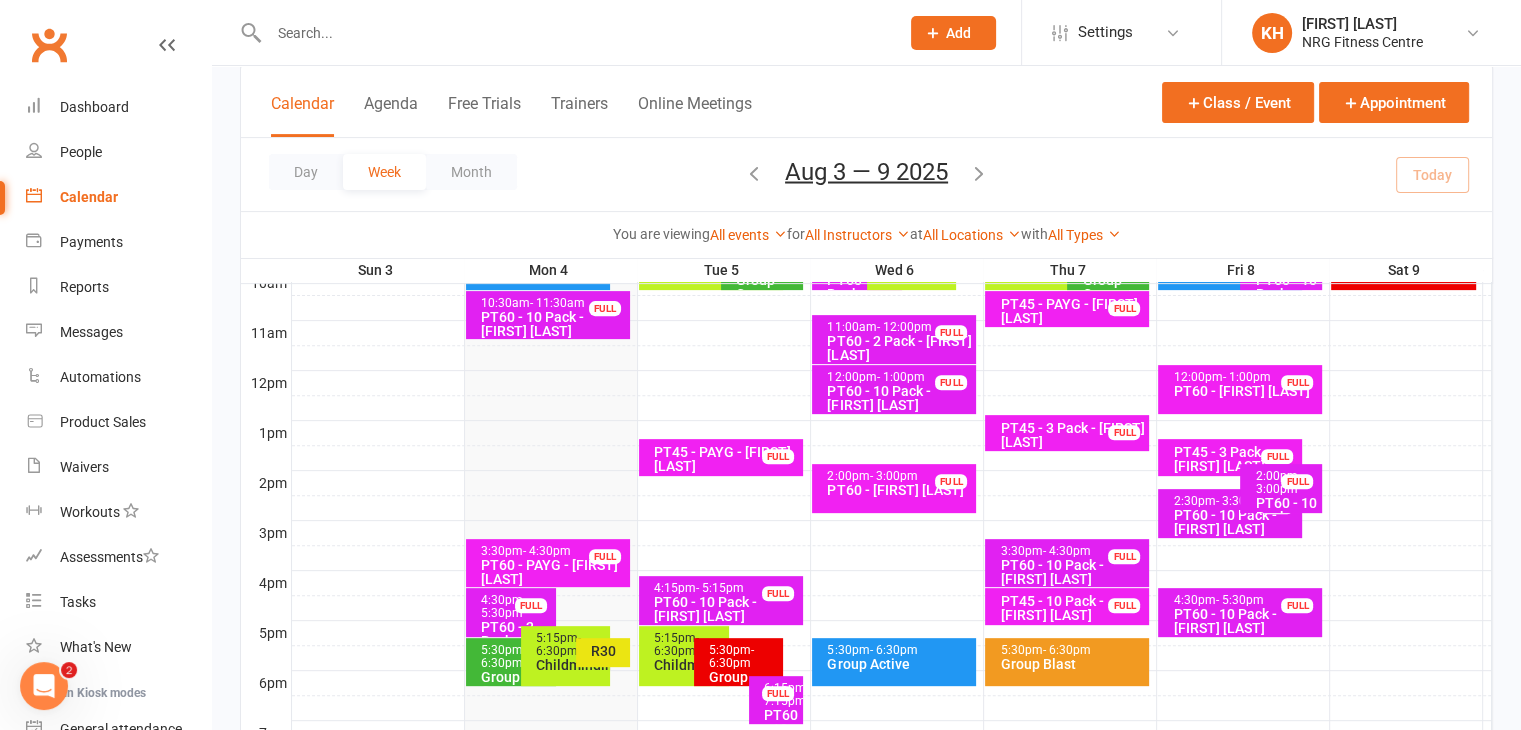 click on "Class kiosk mode Member self check-in Roll call kiosk mode Staff check-in for members General attendance kiosk mode Great for the front desk Kiosk modes:  General attendance  General attendance Class Roll call
Calendar Agenda Free Trials Trainers Online Meetings
Class / Event  Appointment Day Week Month Aug 3 — 9 2025
August 2025
Sun Mon Tue Wed Thu Fri Sat
27
28
29
30
31
01
02
03
04
05
06
07
08
09
10
11
12
13
14
15
16
17
18
19 20" at bounding box center (866, 210) 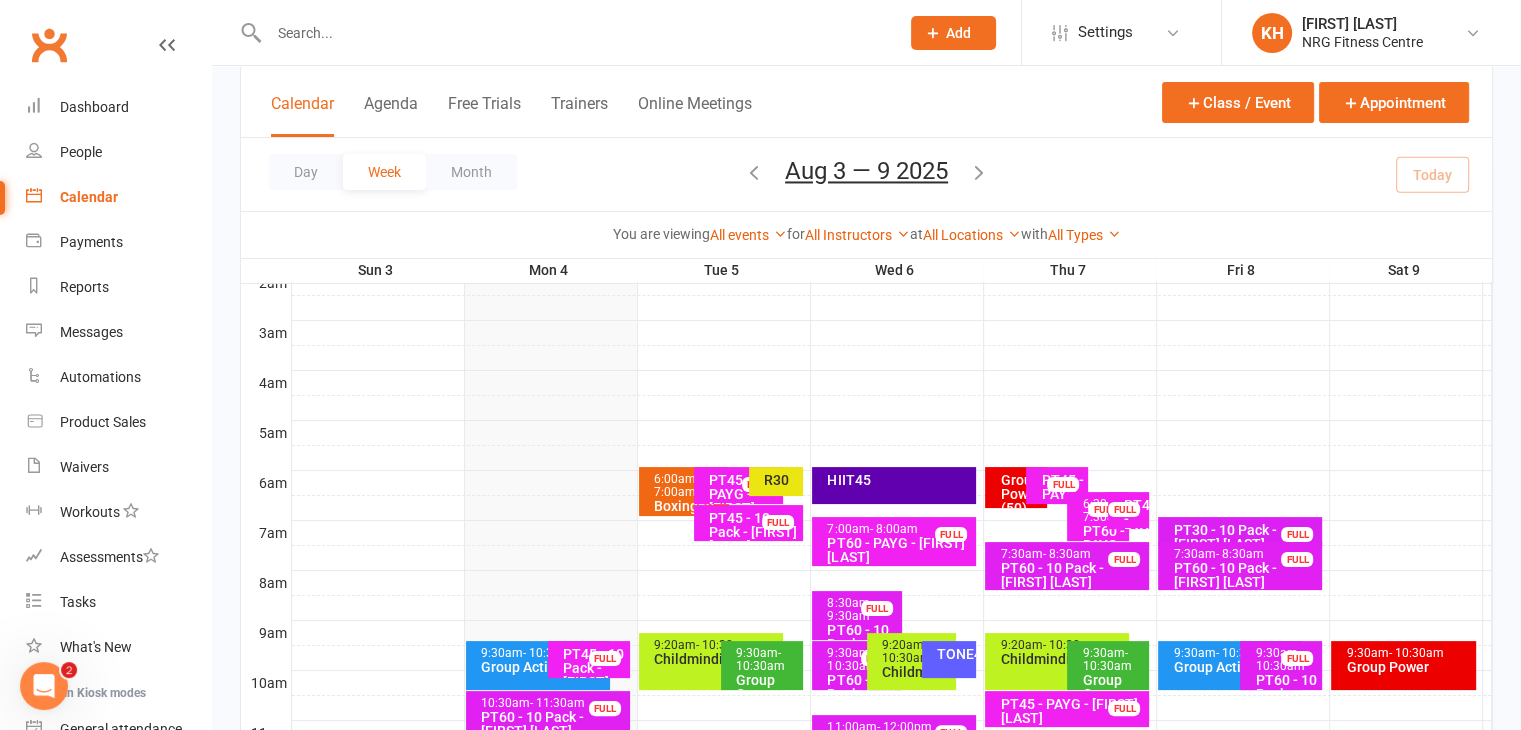 scroll, scrollTop: 0, scrollLeft: 0, axis: both 